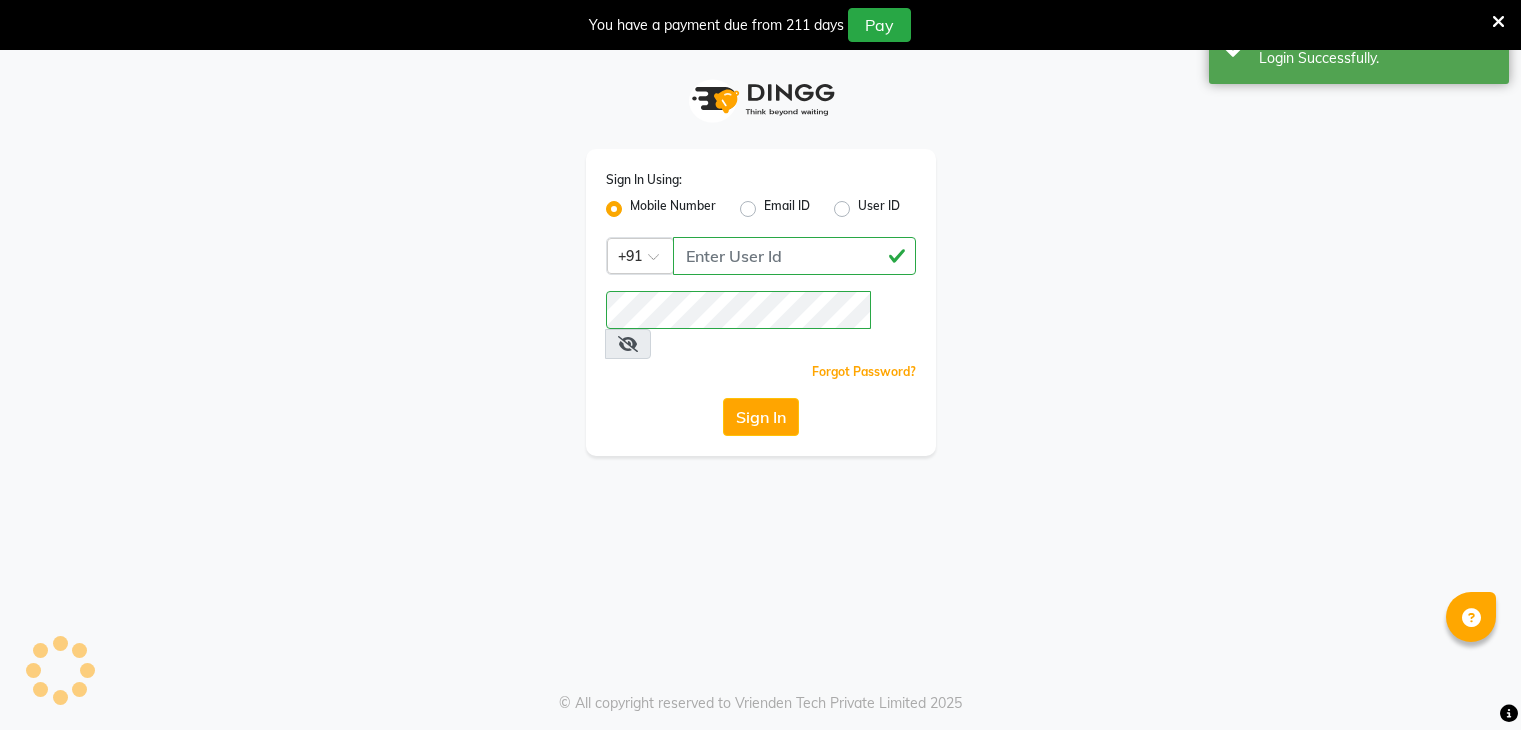 scroll, scrollTop: 0, scrollLeft: 0, axis: both 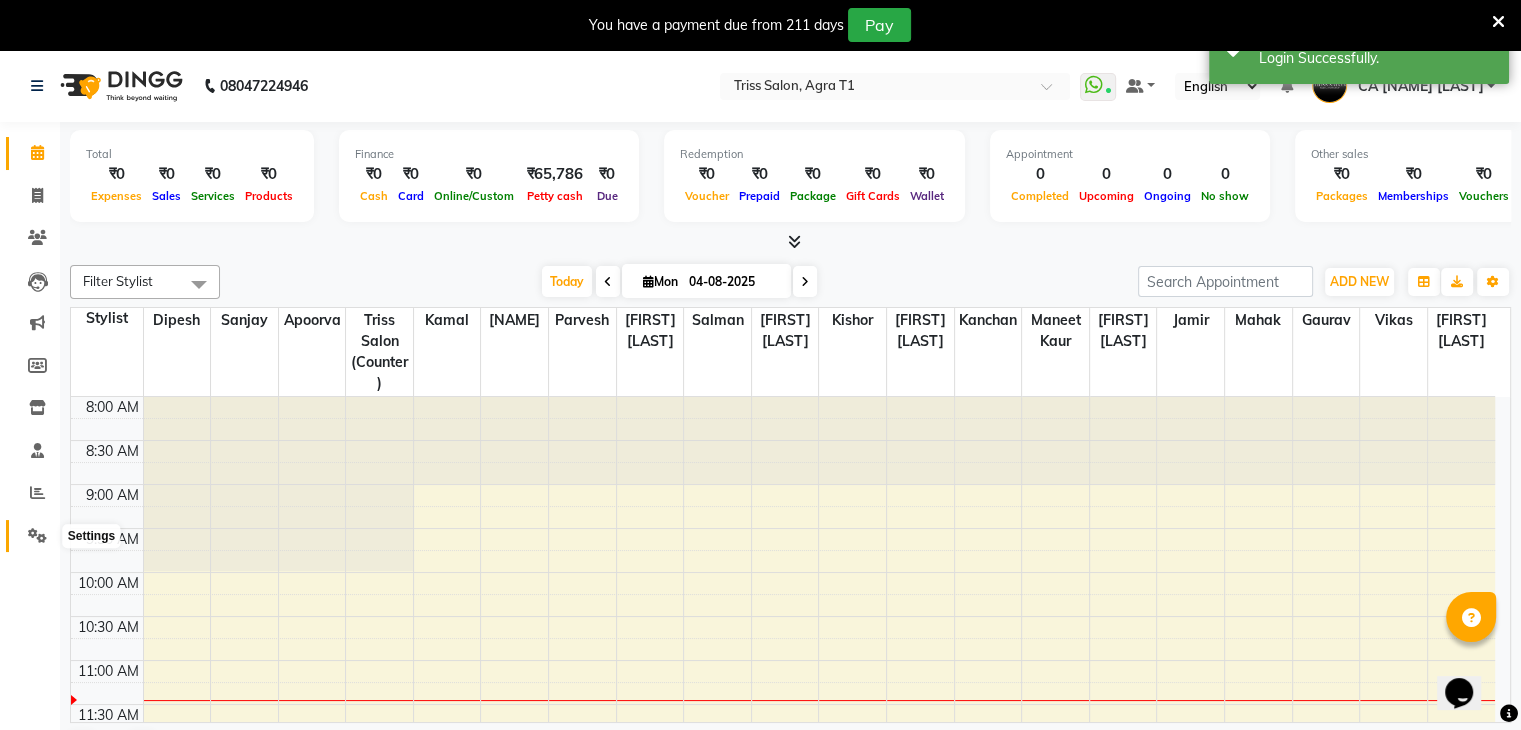 click 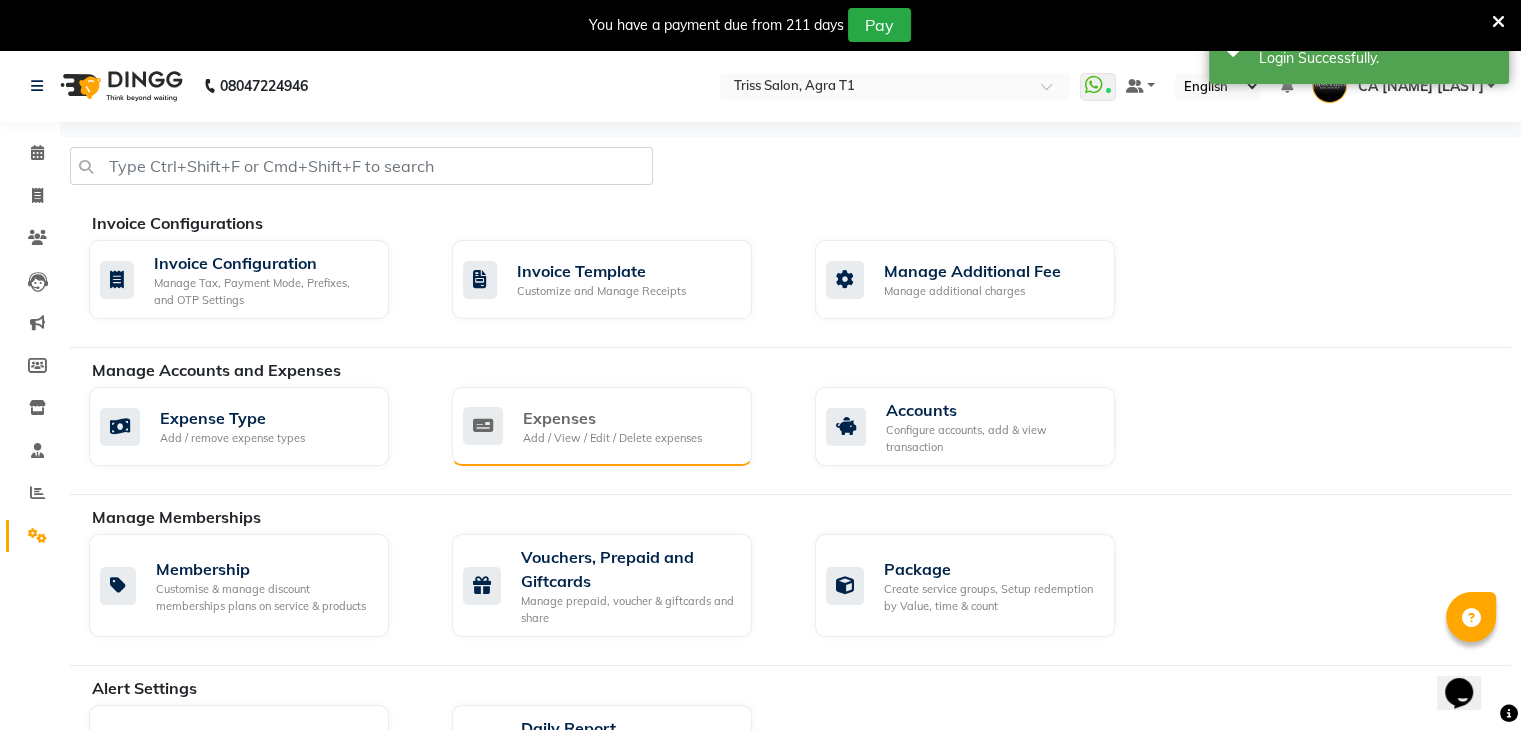 click 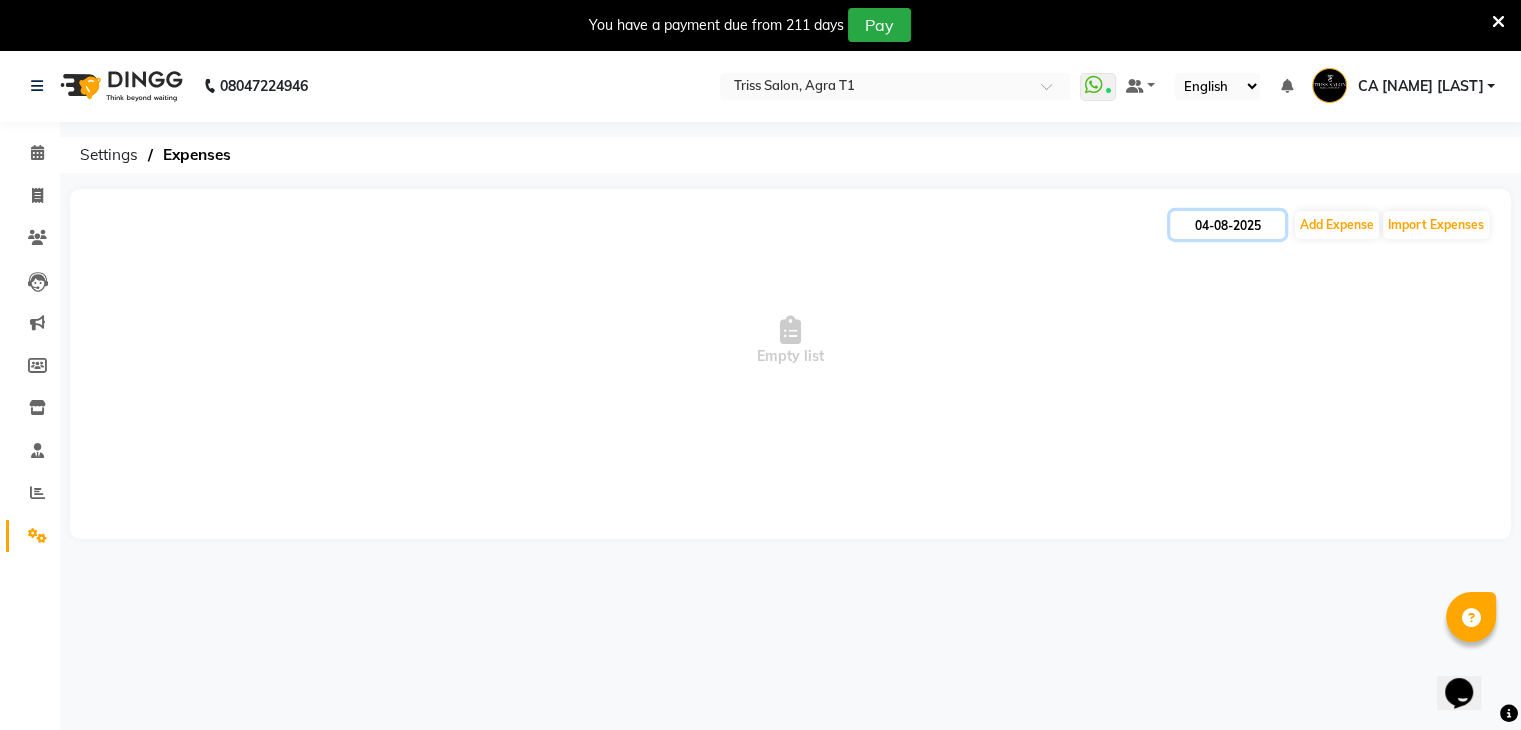 click on "04-08-2025" 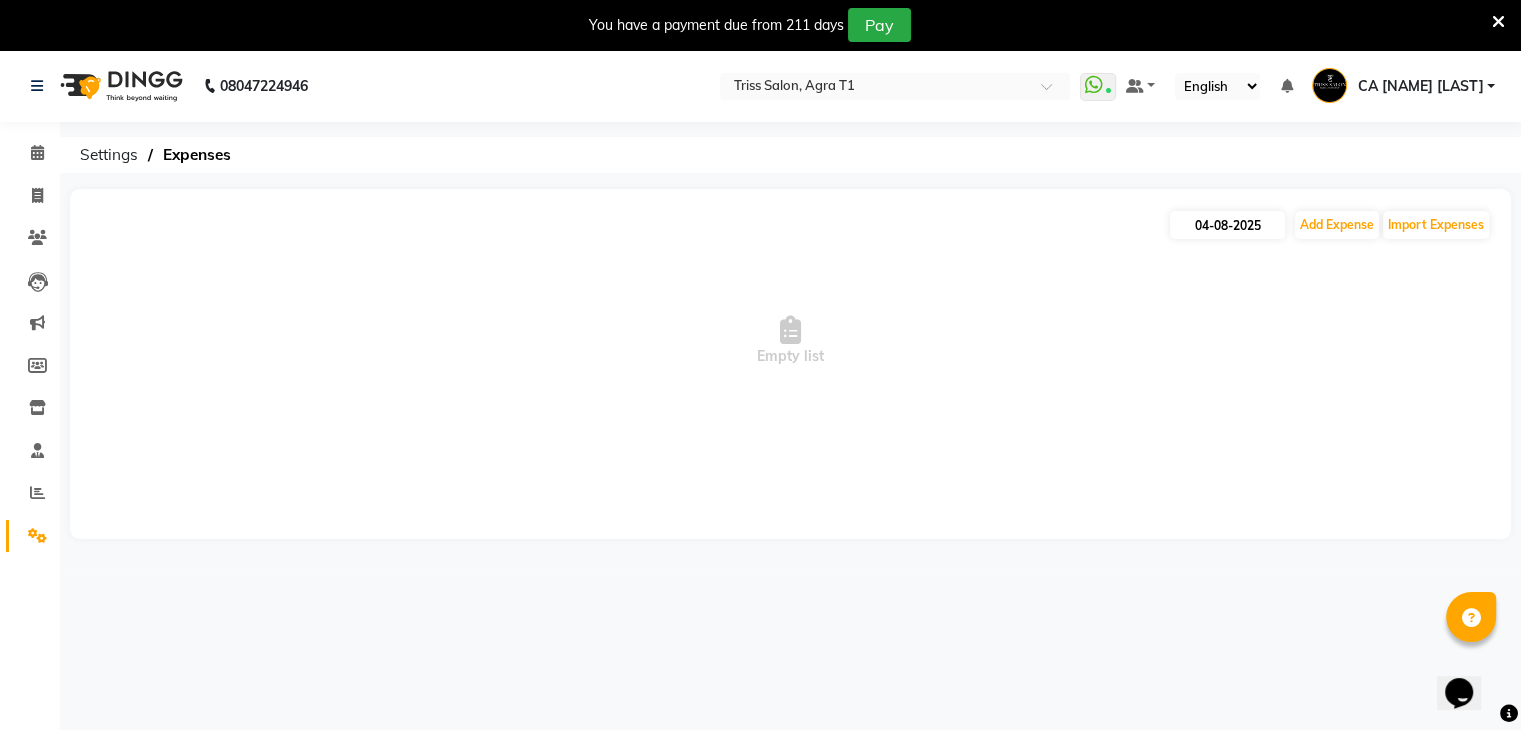 select on "8" 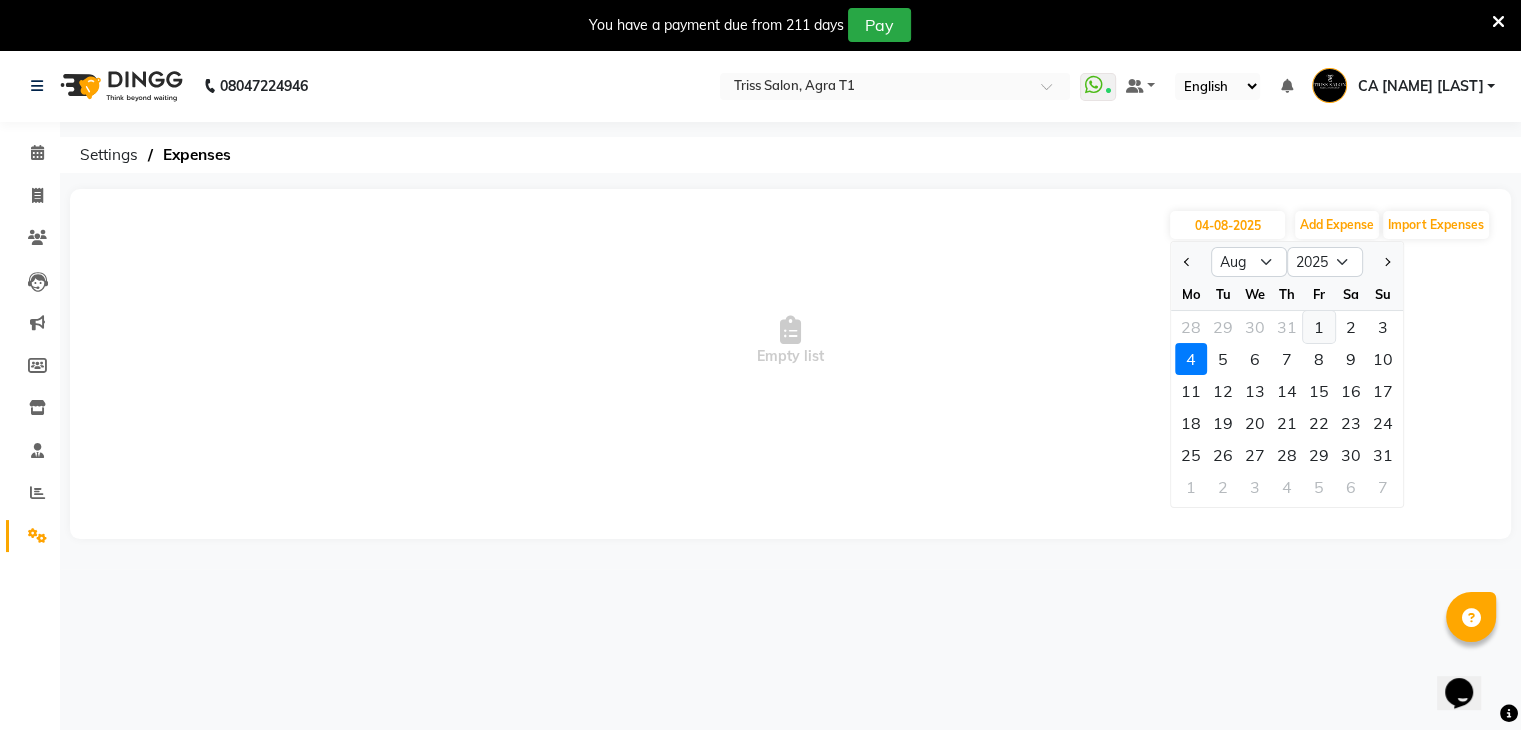 click on "1" 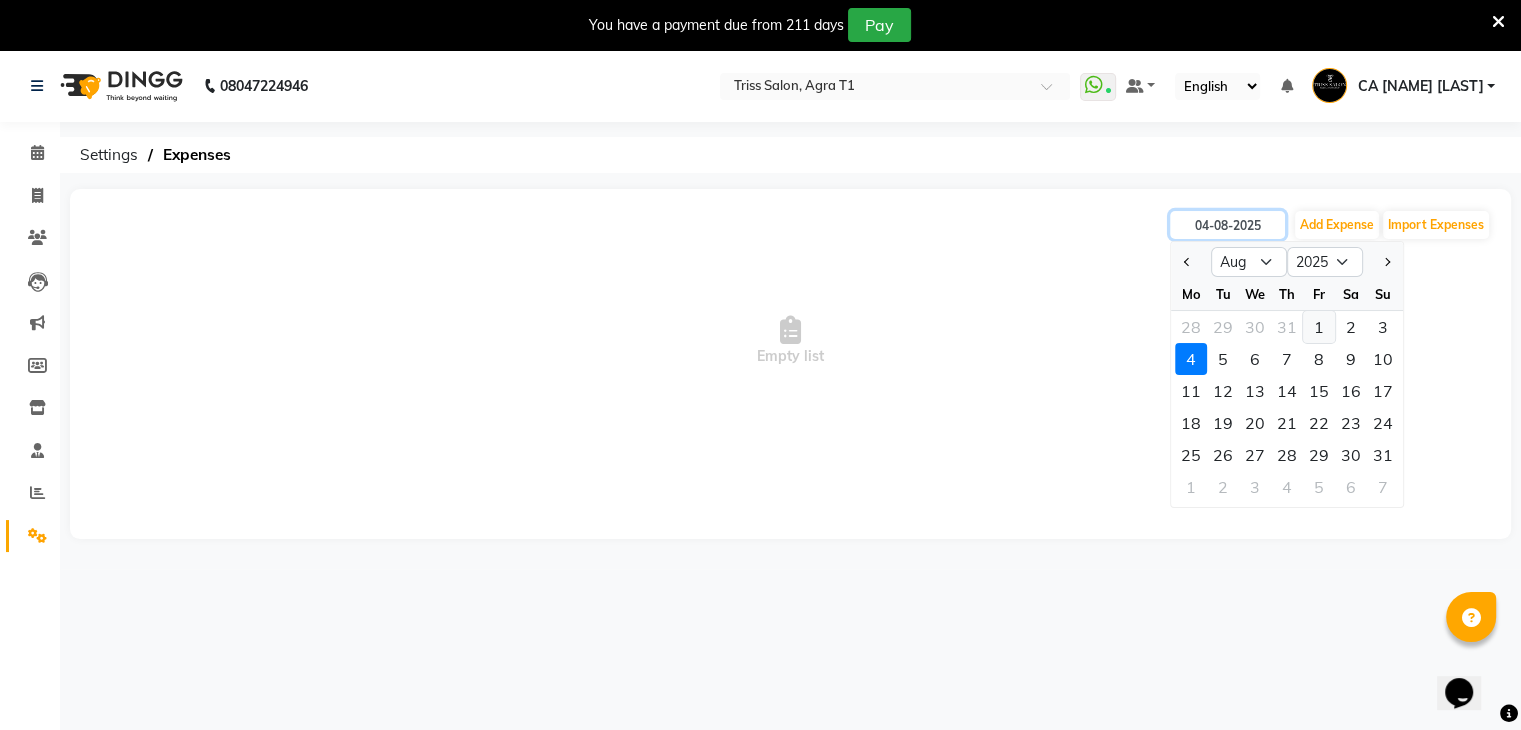 type on "01-08-2025" 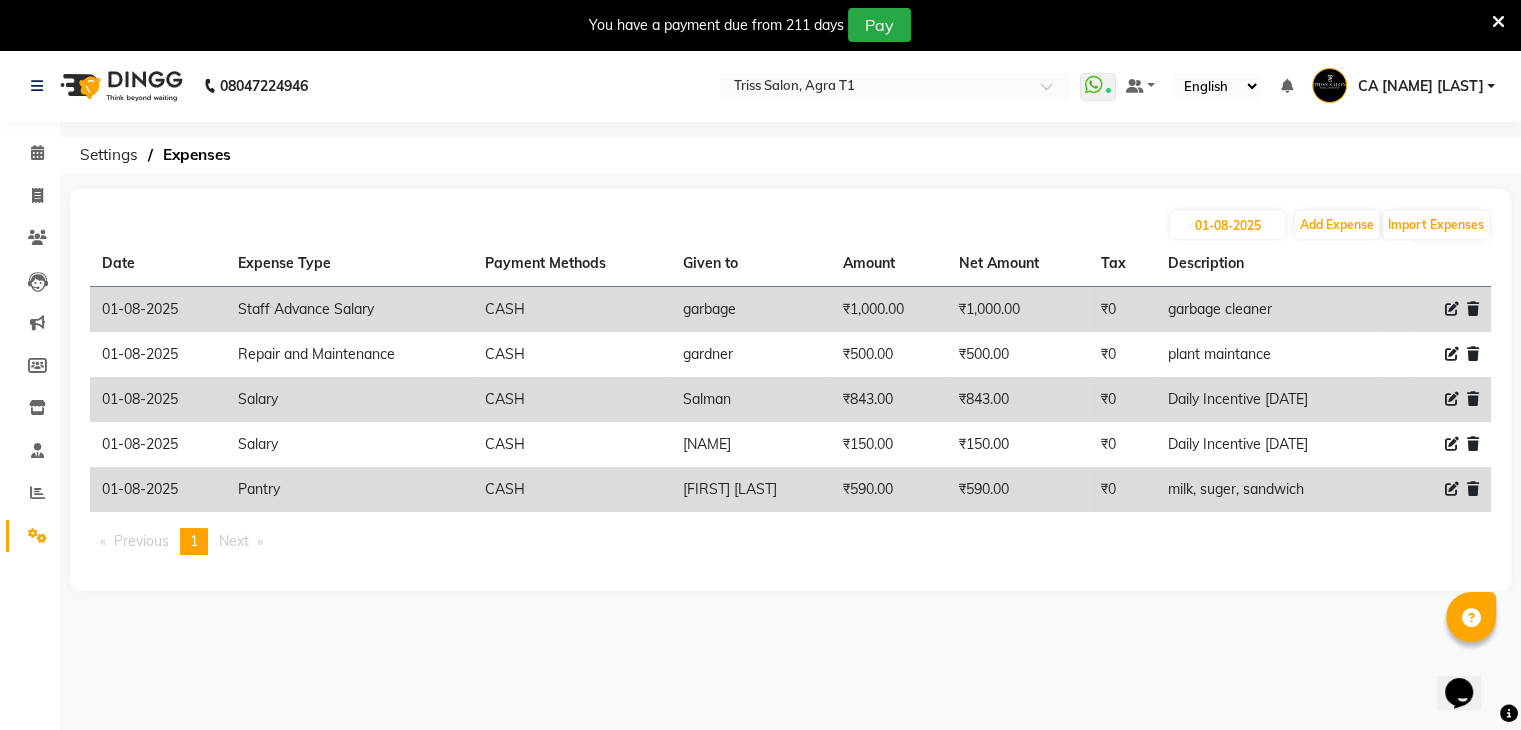 click 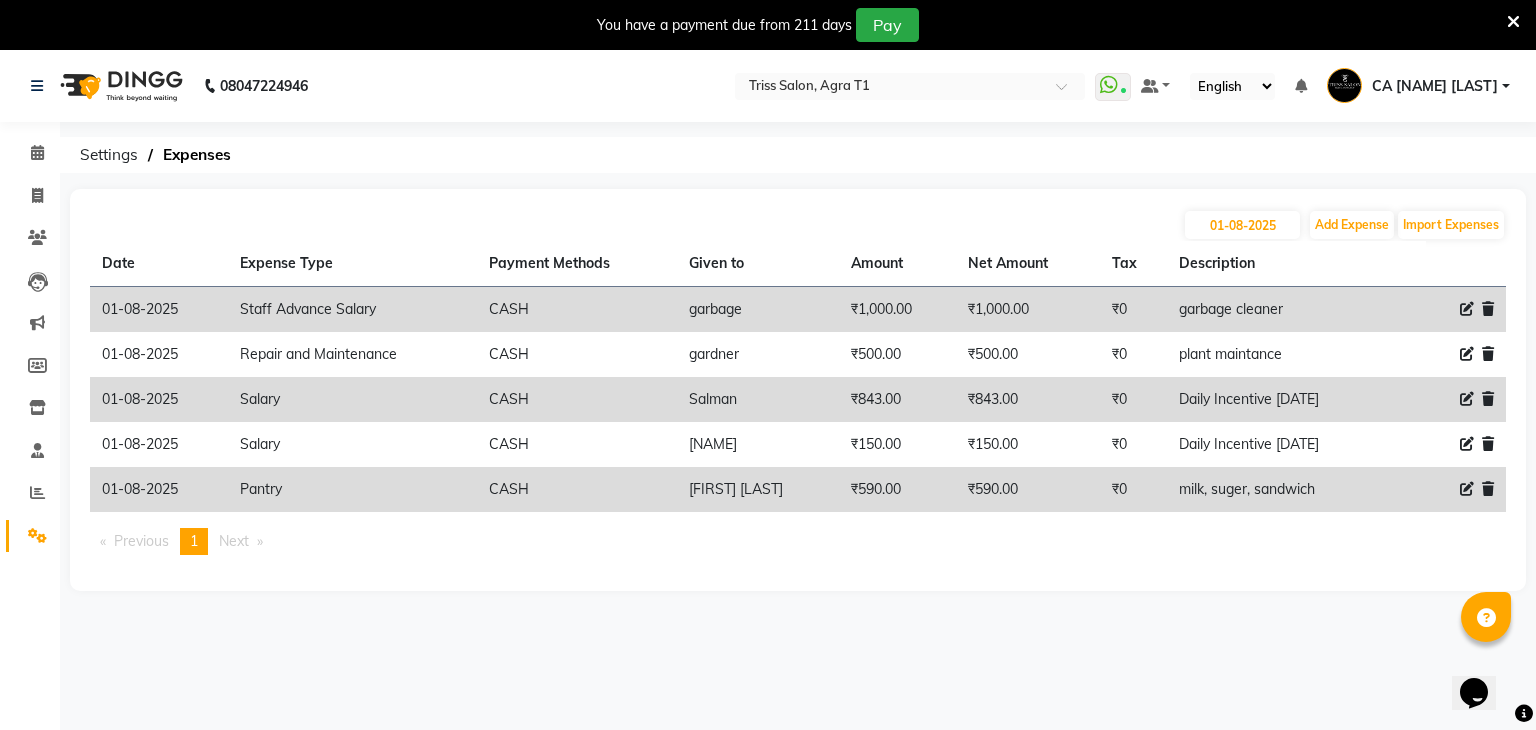 select on "1" 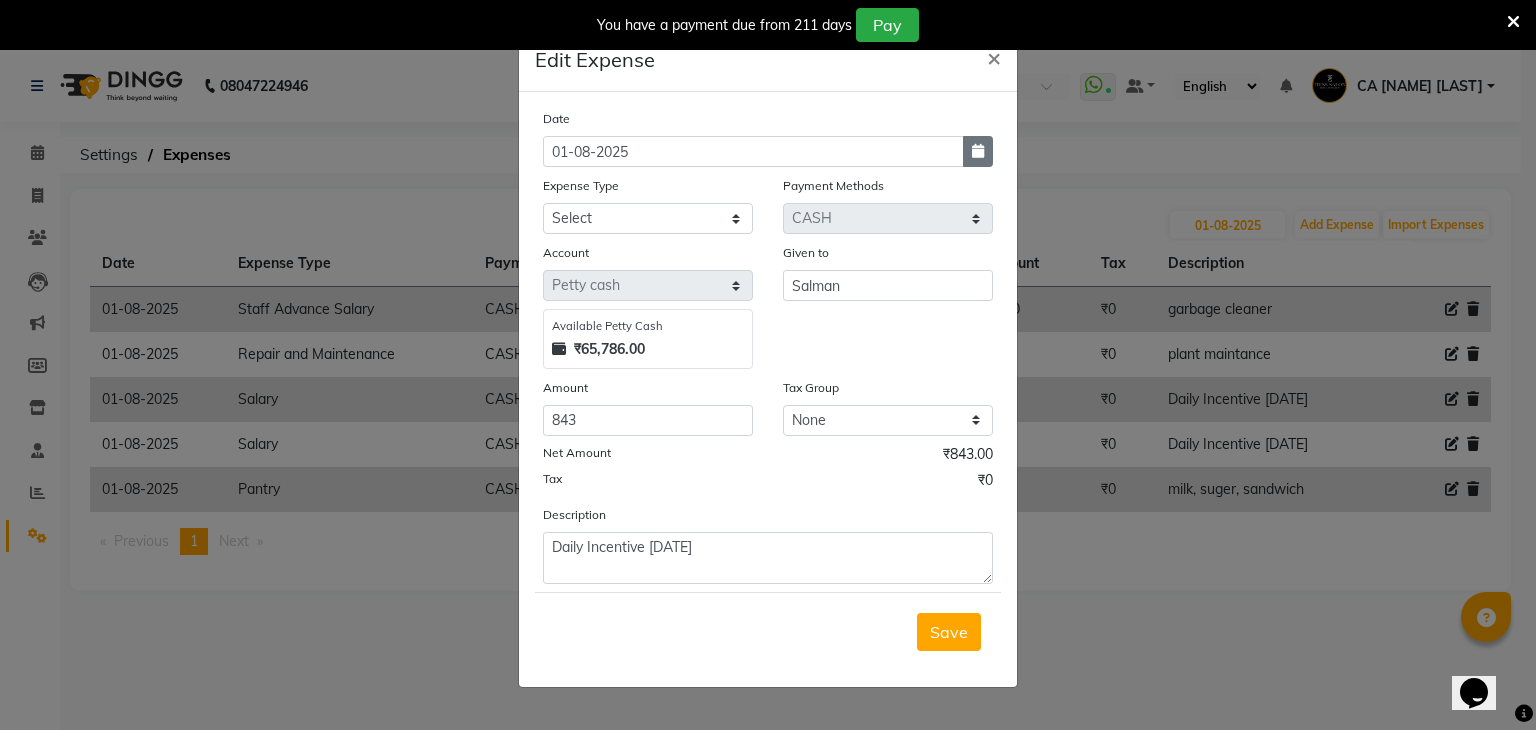 click 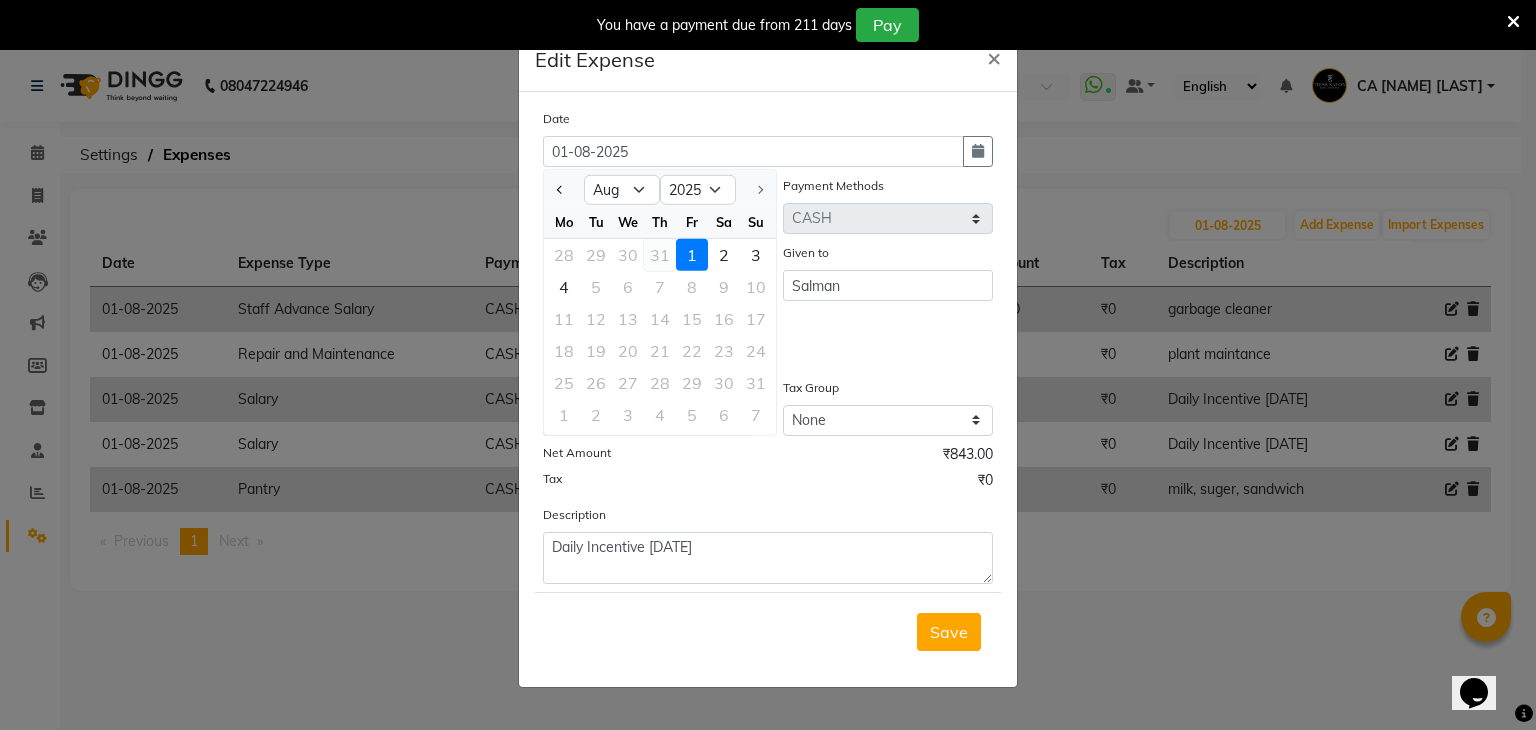 click on "31" 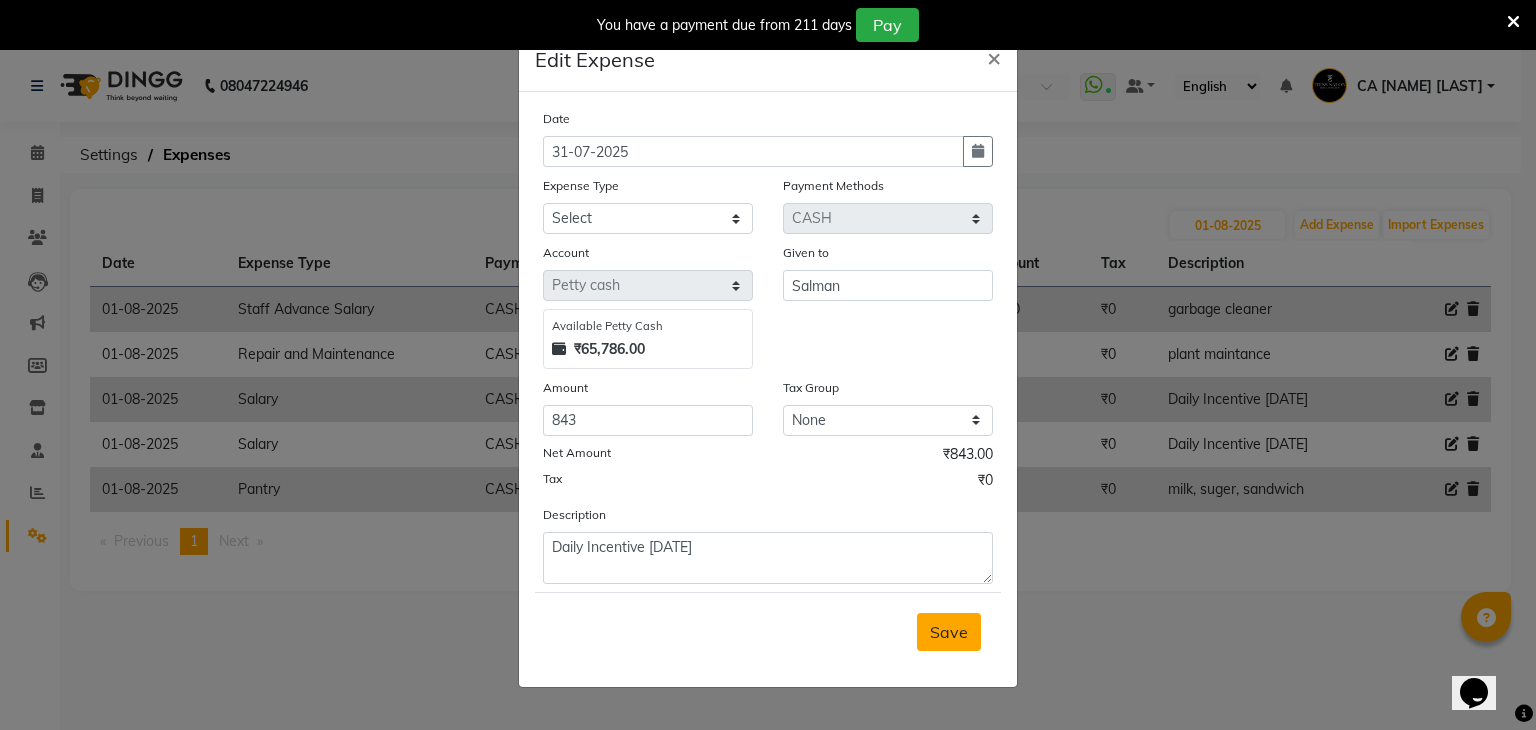 click on "Save" at bounding box center (949, 632) 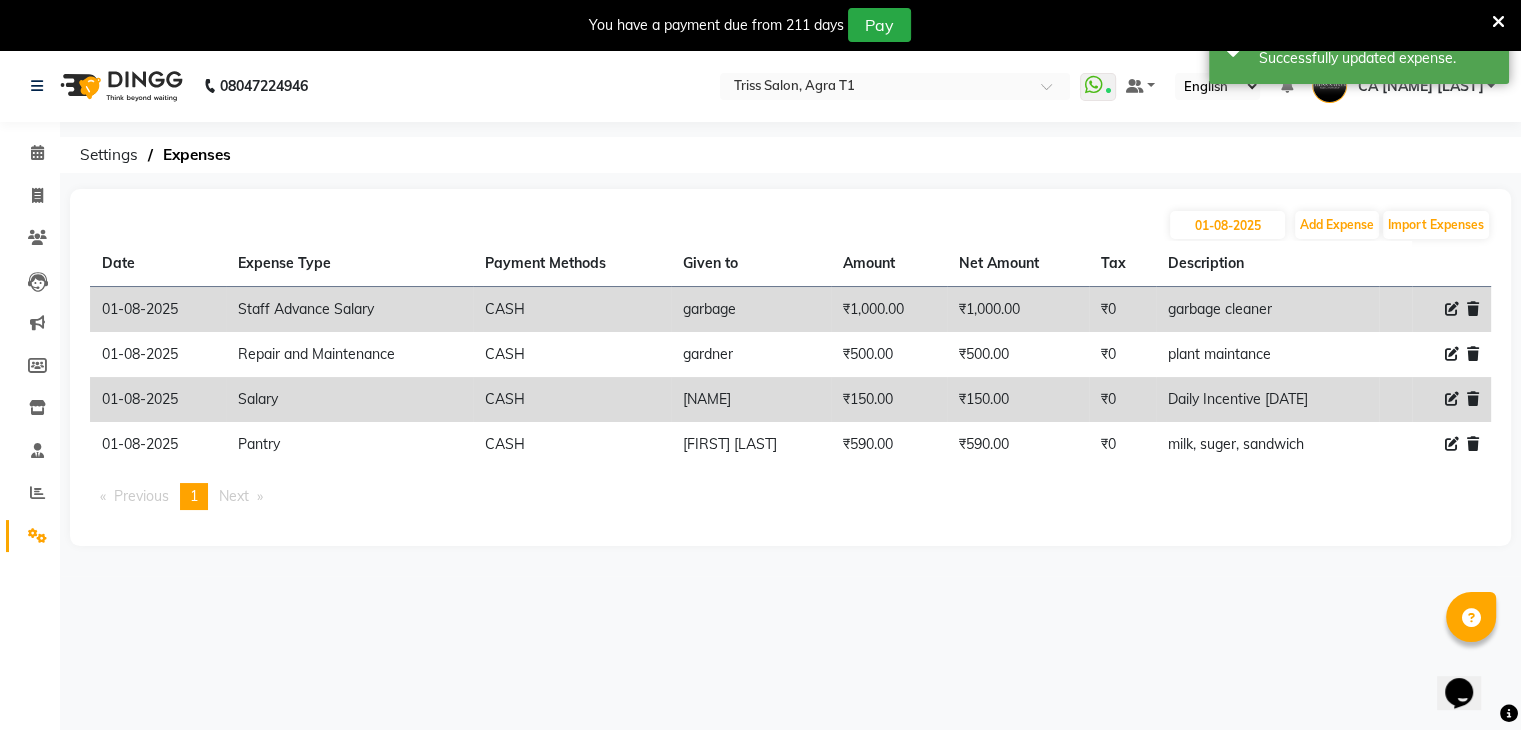 click 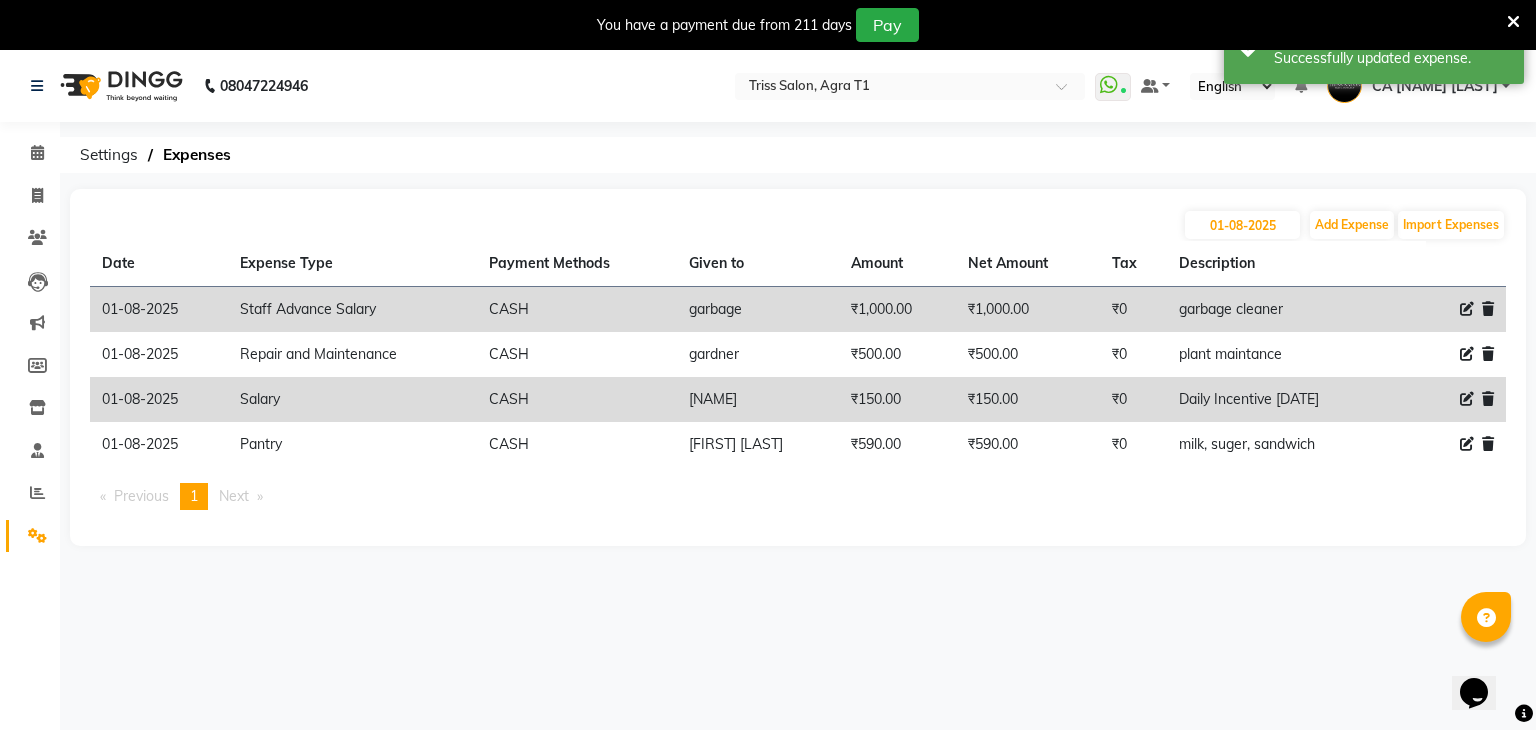 select on "1" 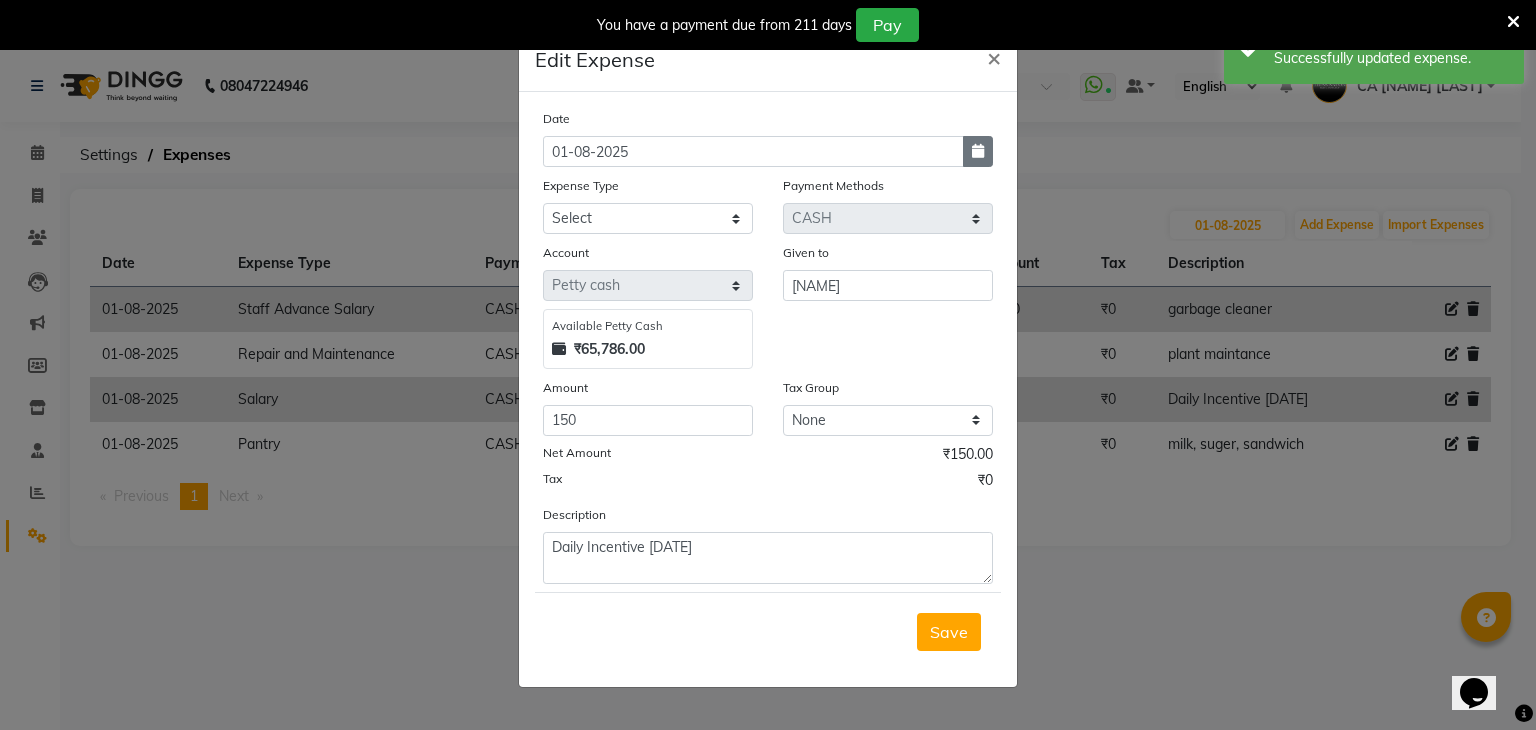 click 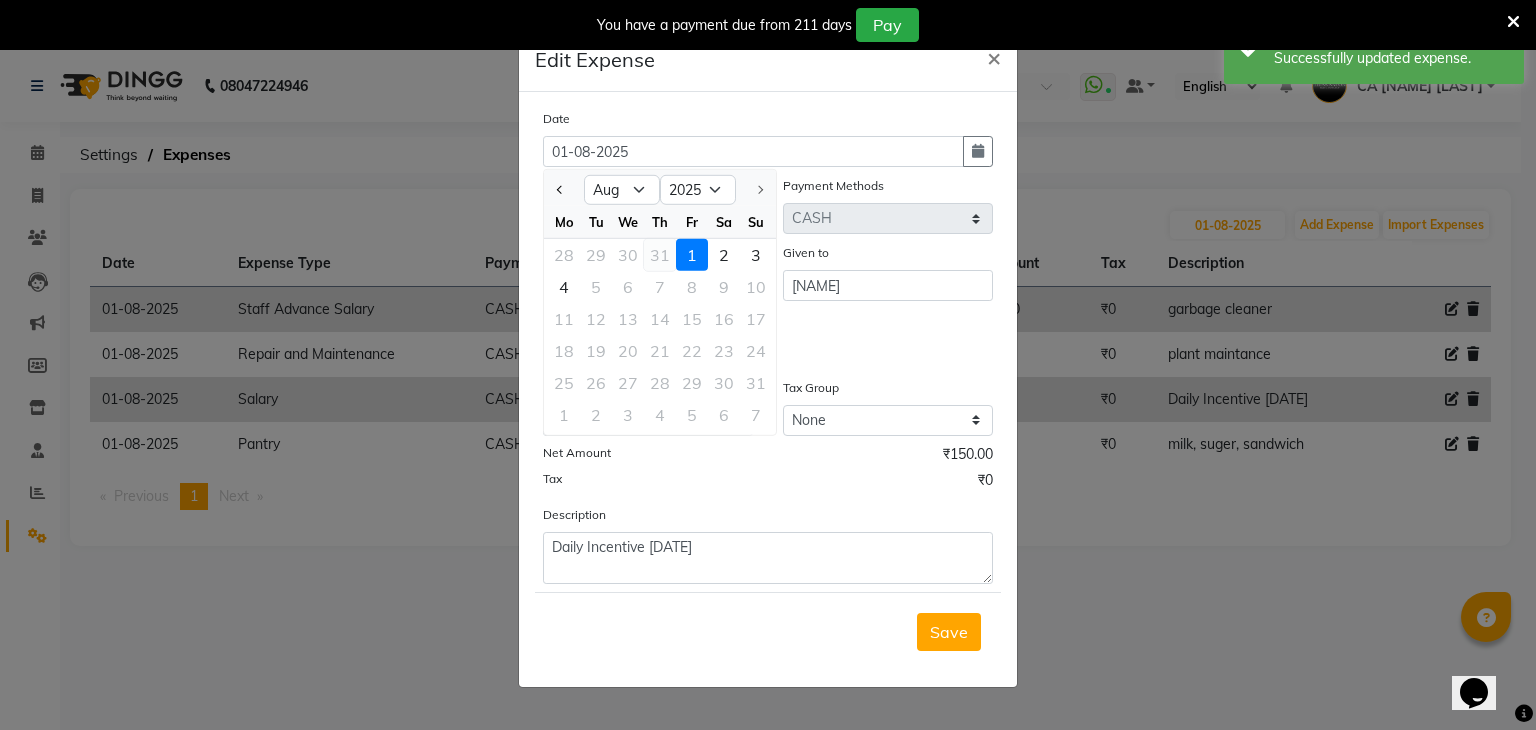 click on "31" 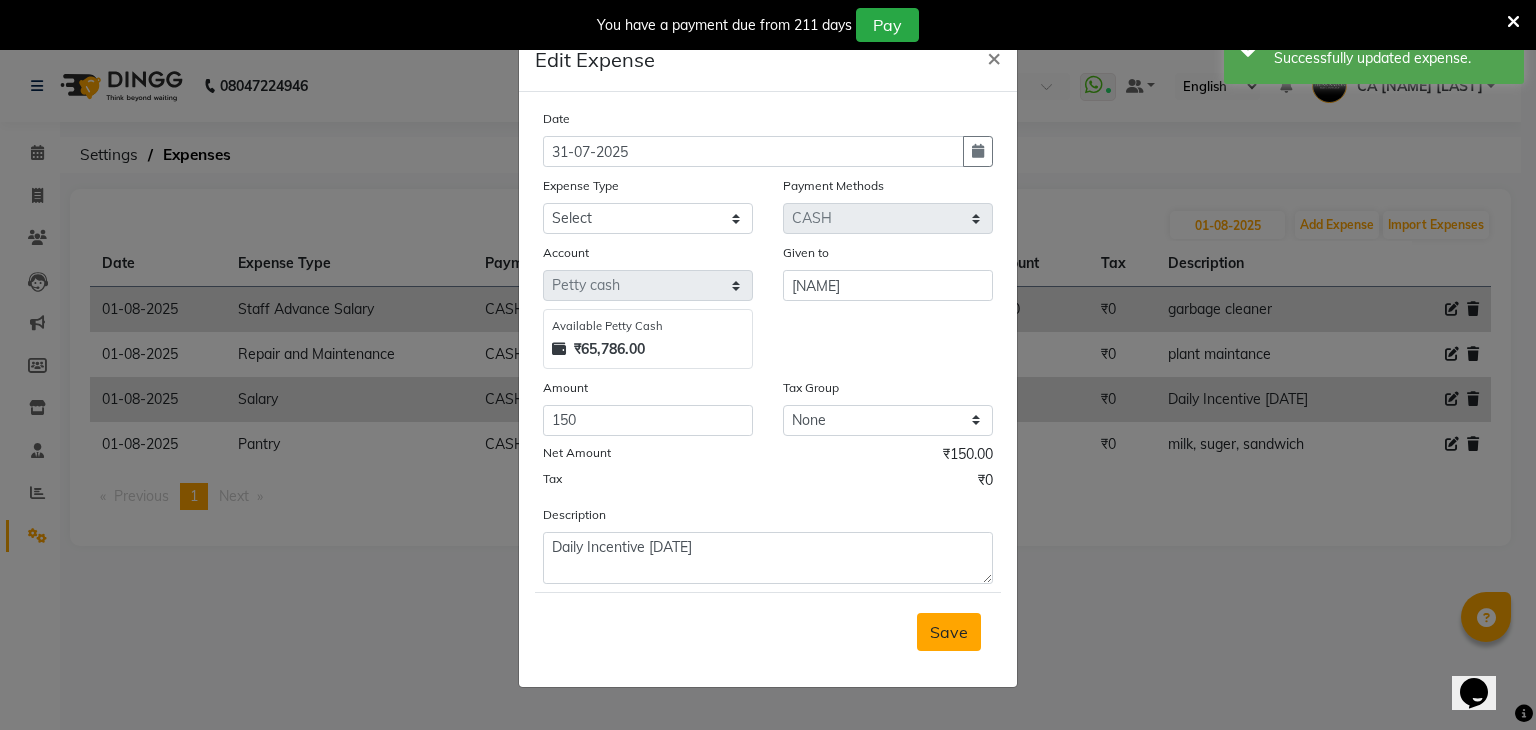 click on "Save" at bounding box center (949, 632) 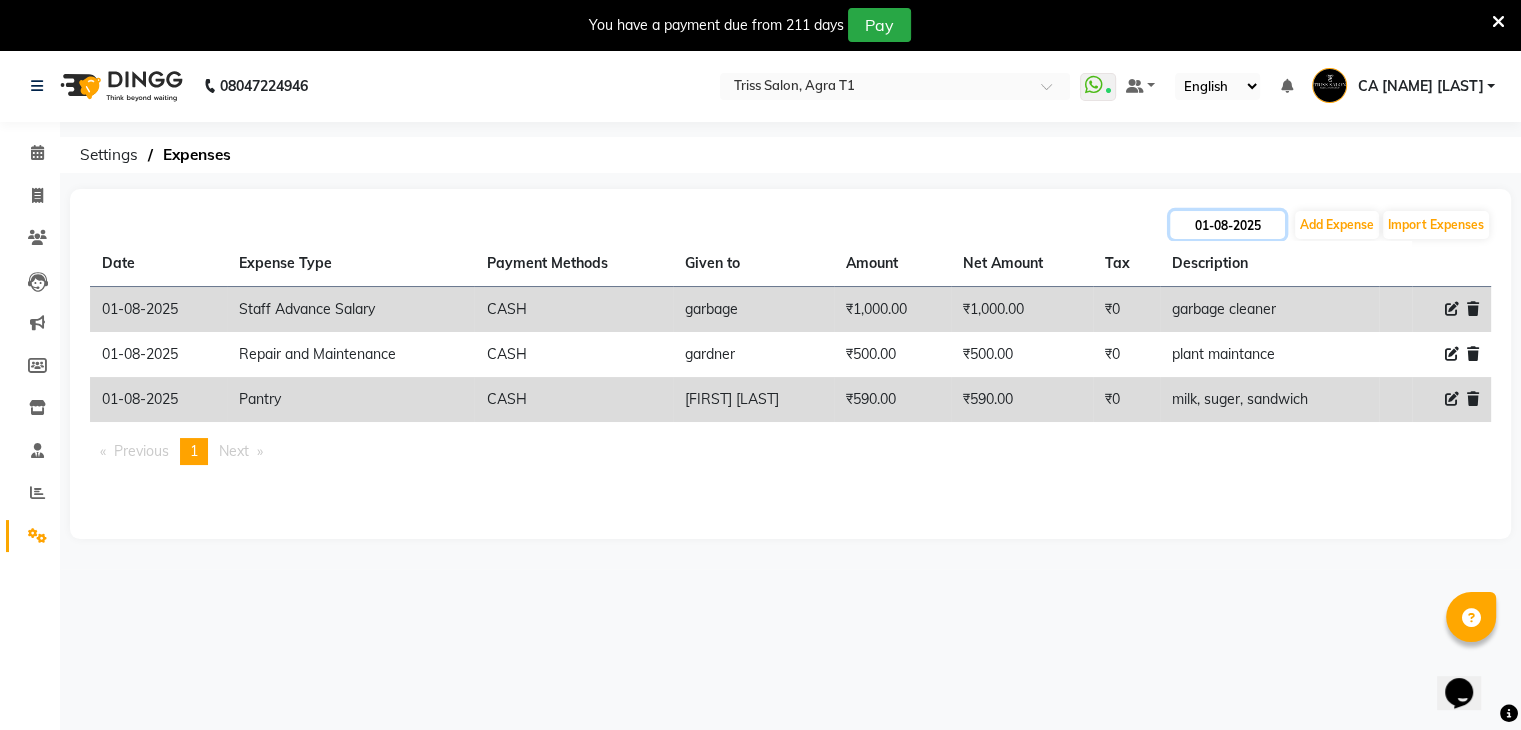 click on "01-08-2025" 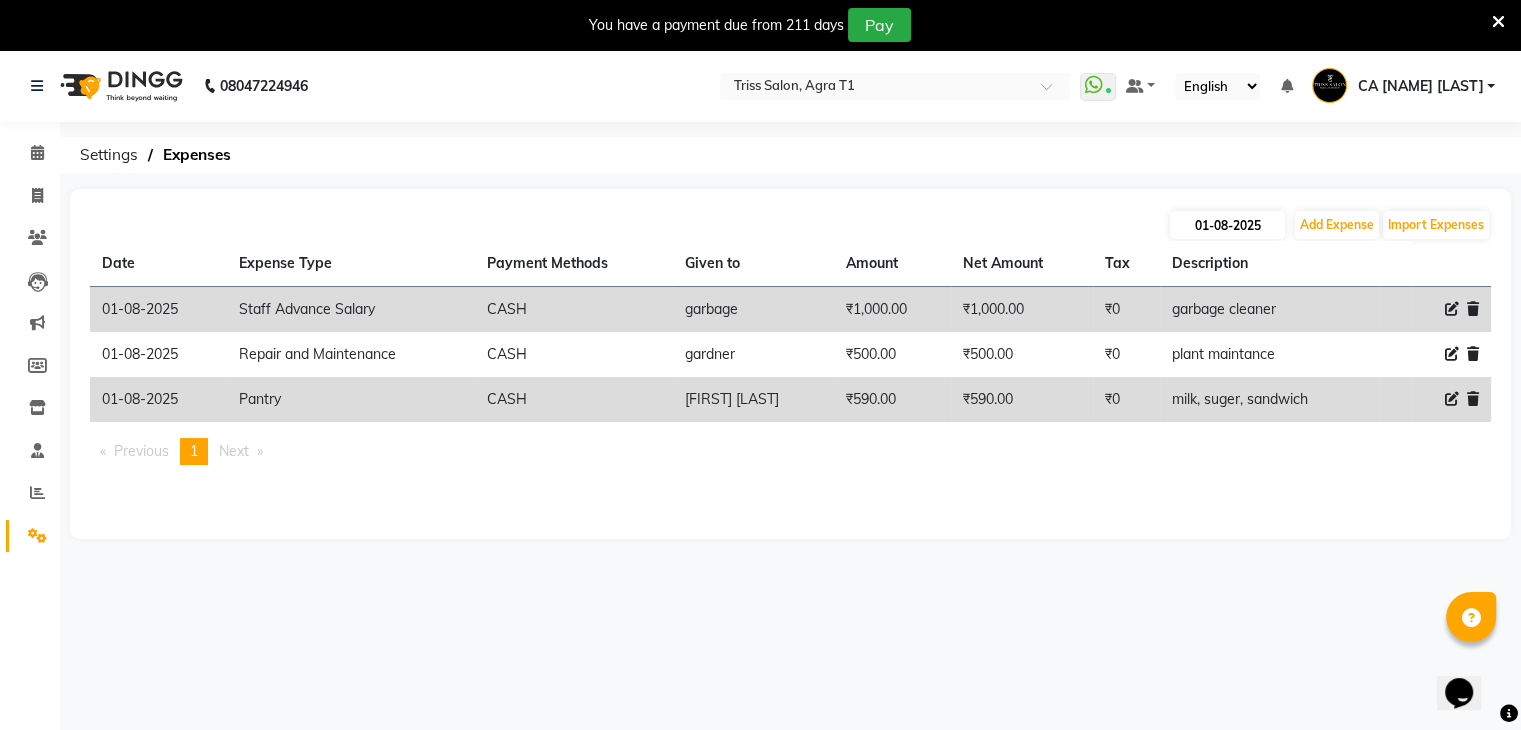 select on "8" 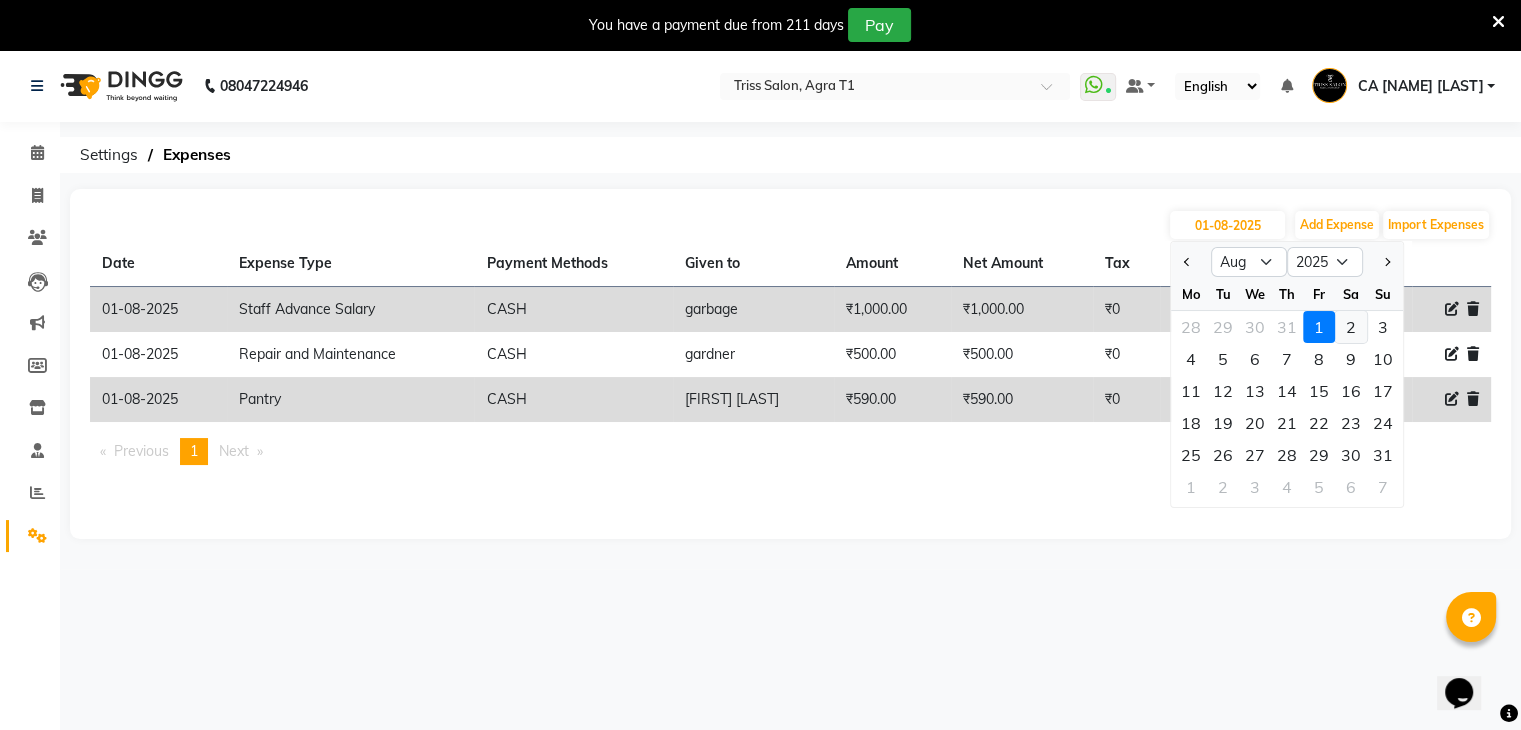 click on "2" 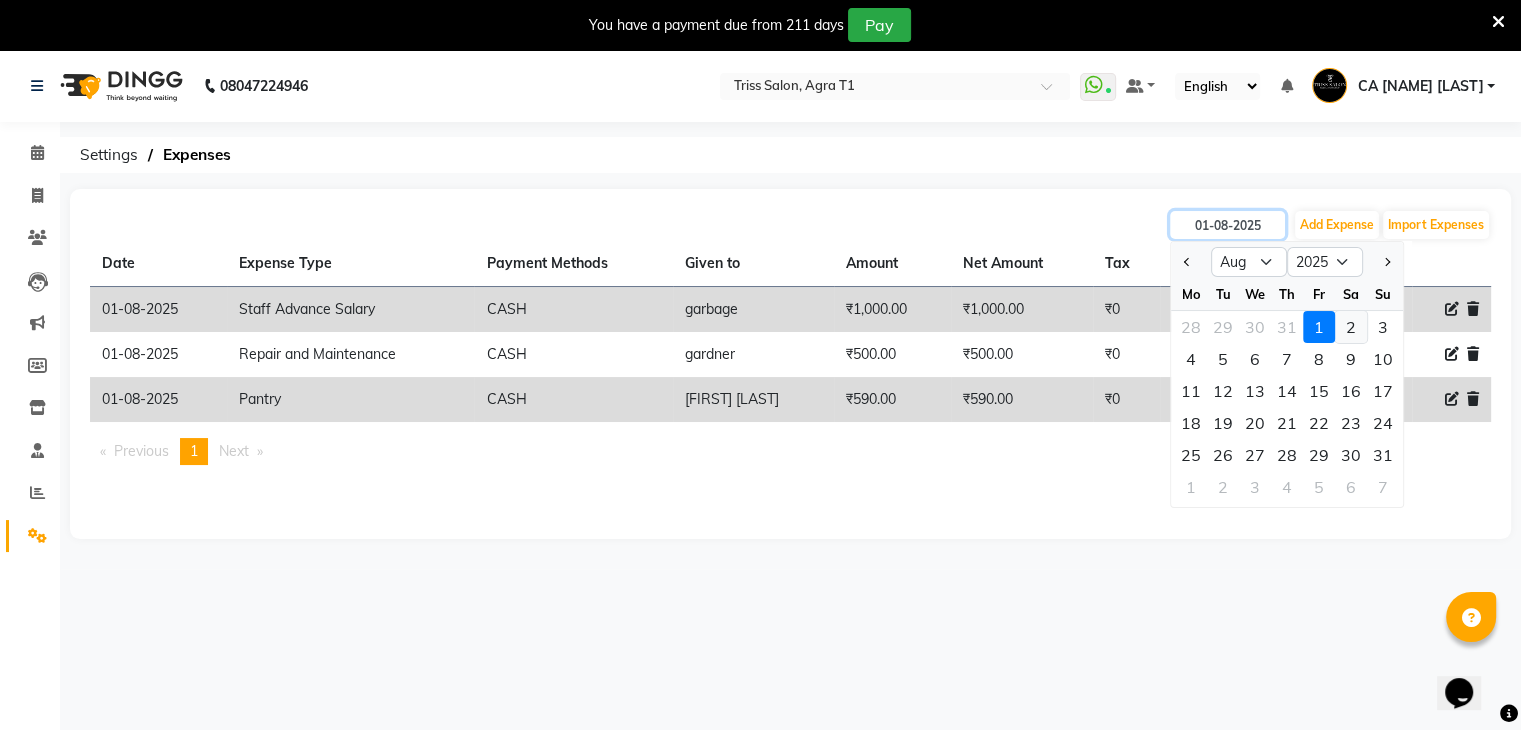 type on "02-08-2025" 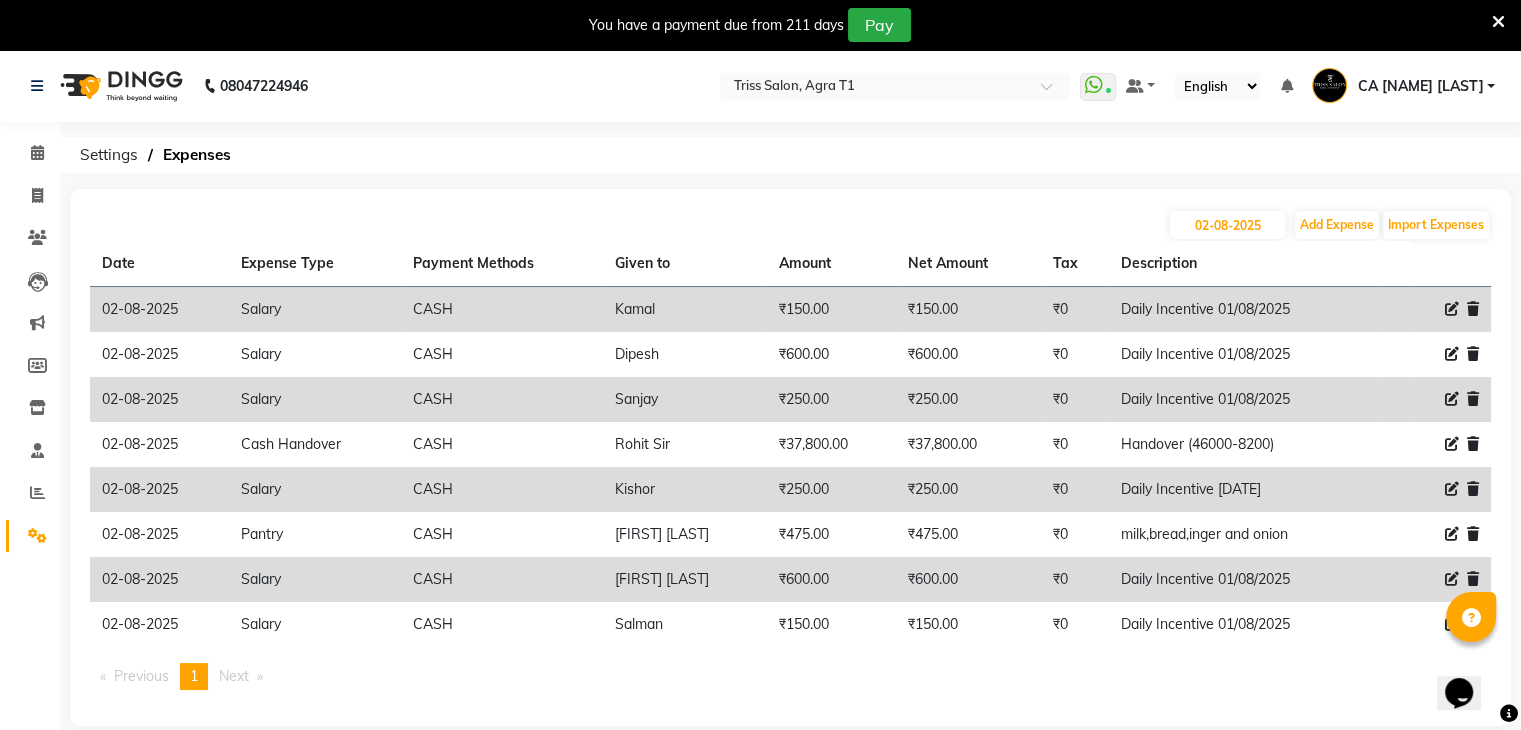 click 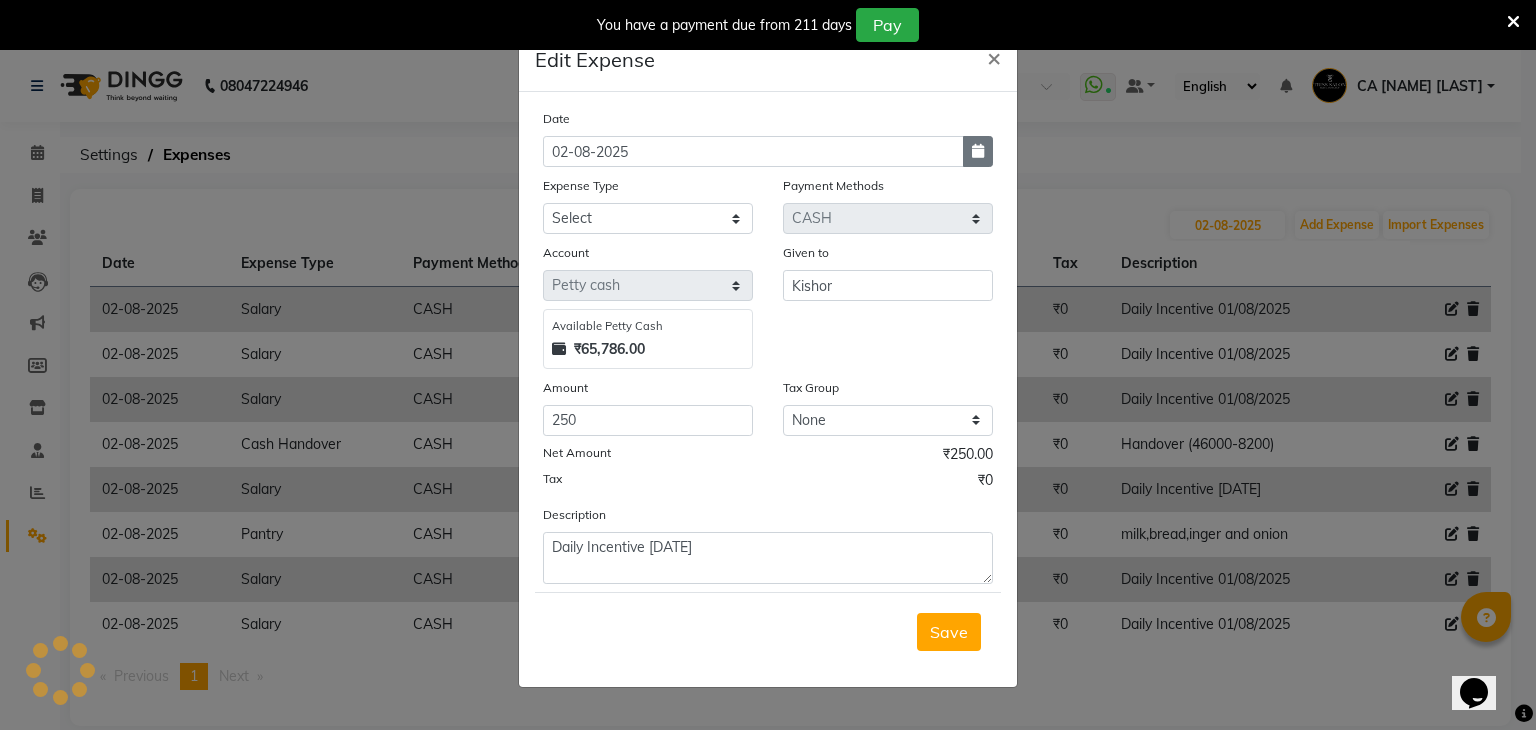 click 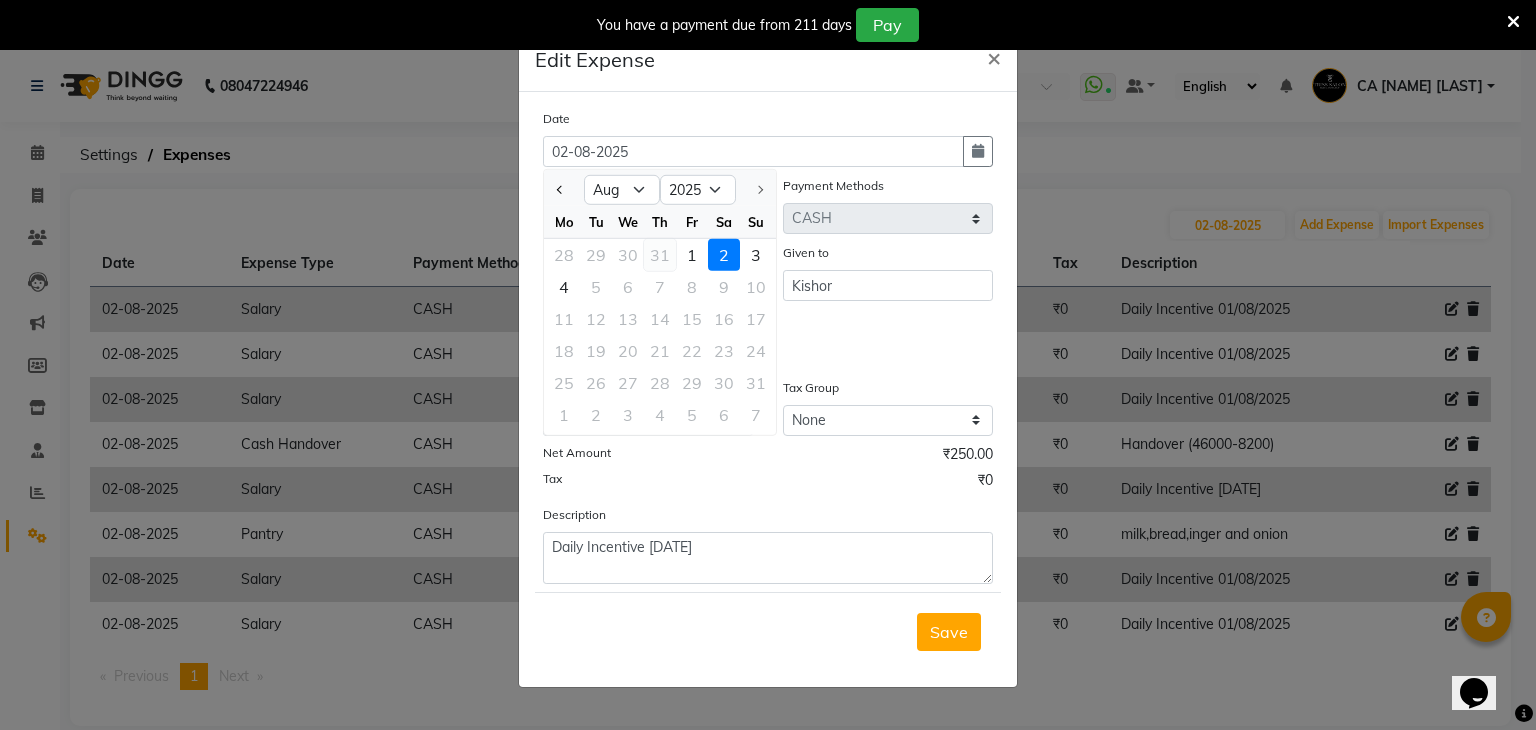 click on "31" 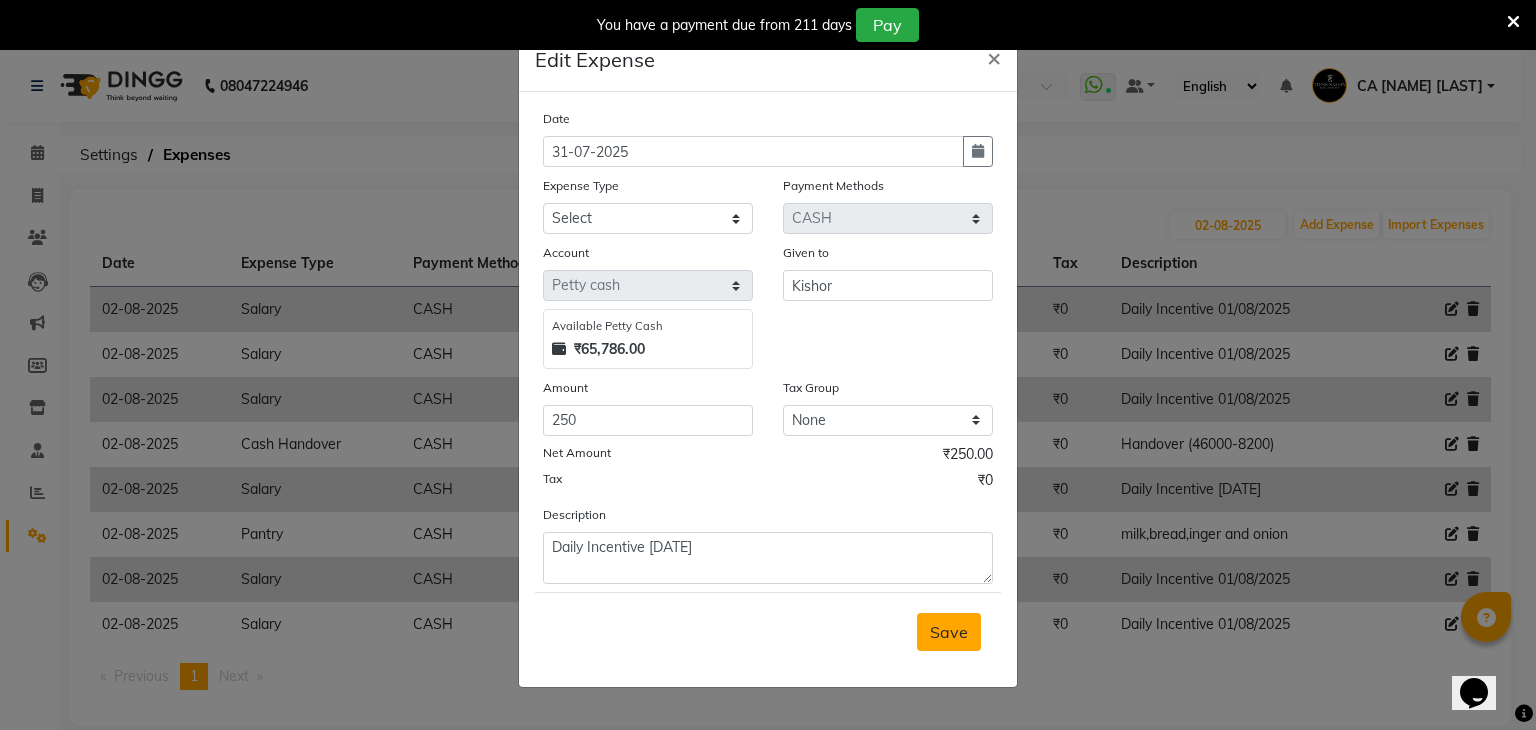 click on "Save" at bounding box center [949, 632] 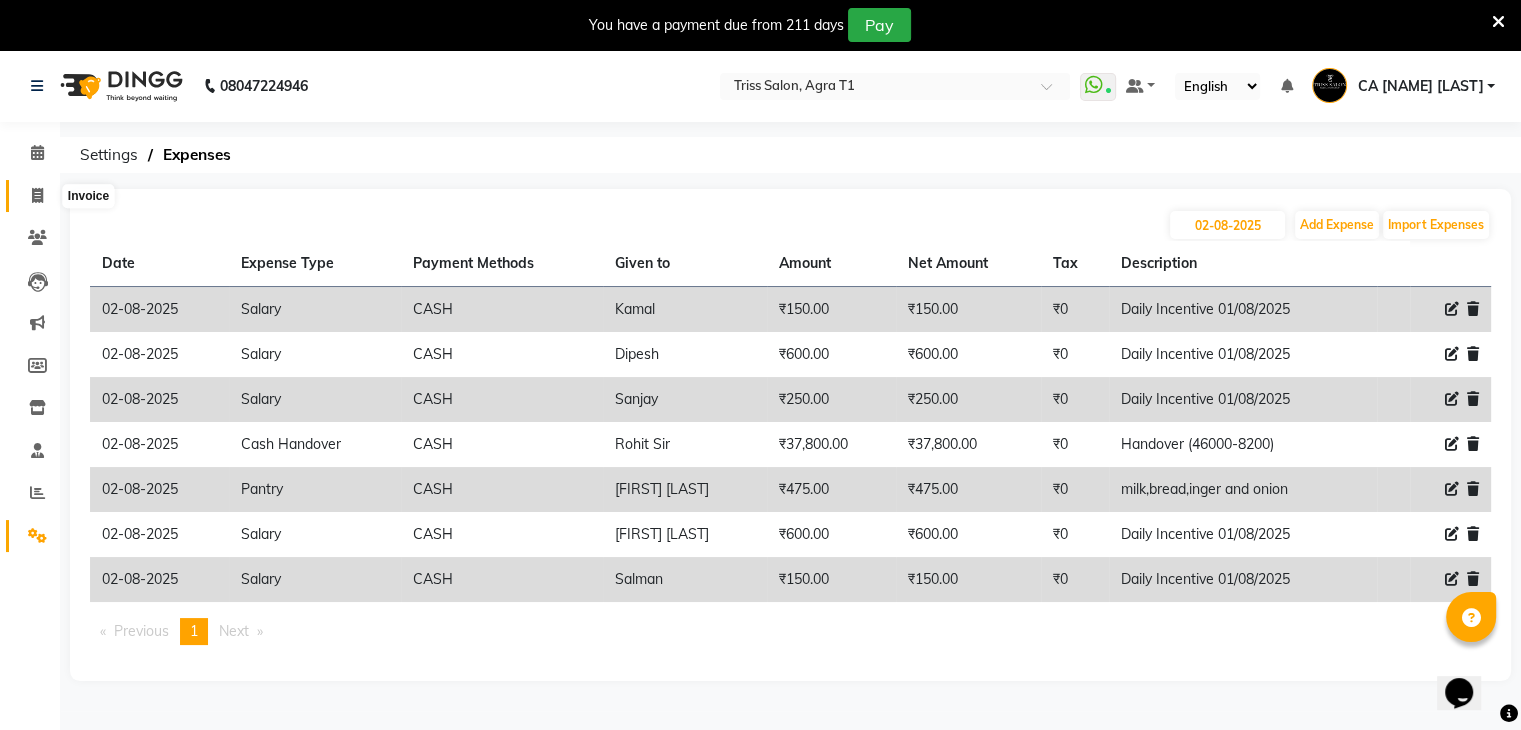 click 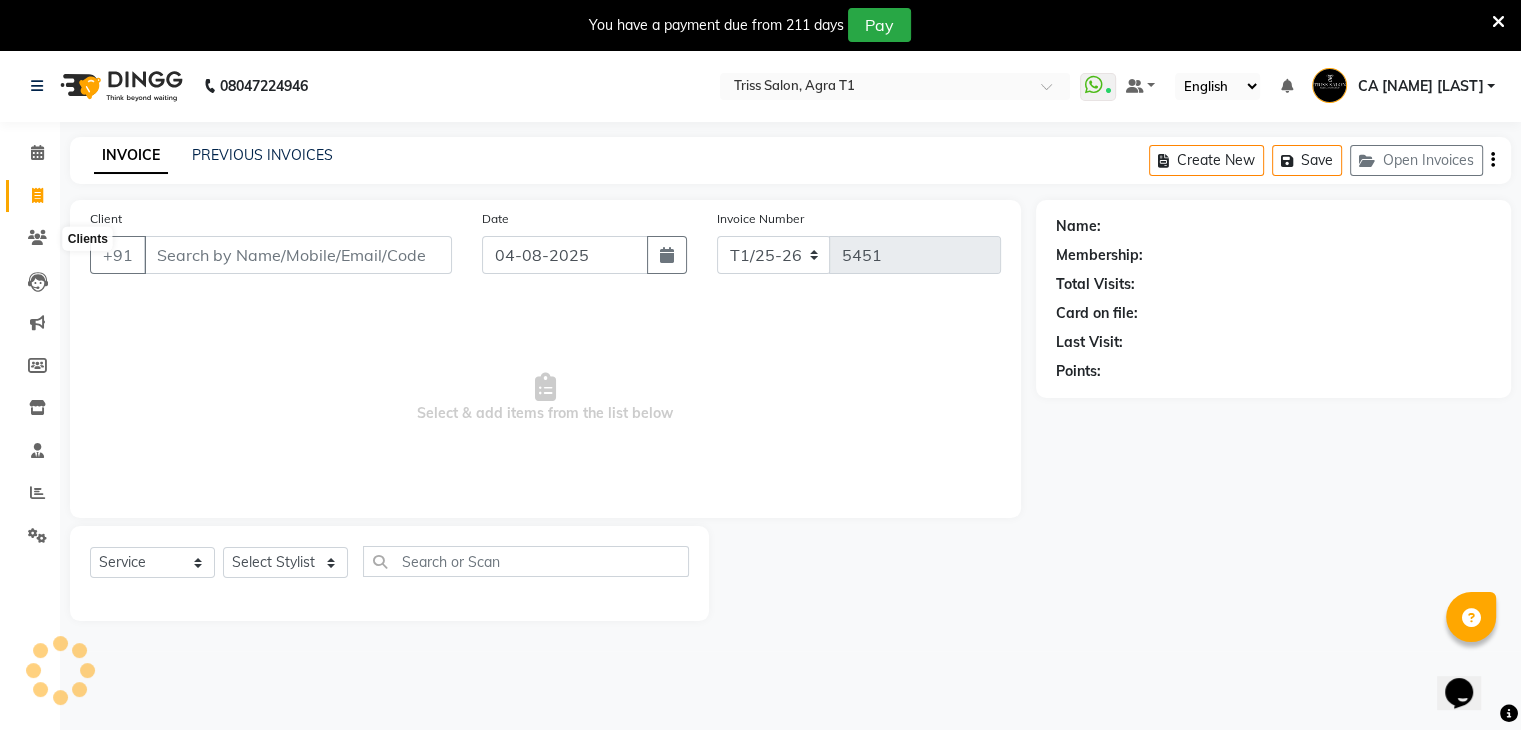 scroll, scrollTop: 50, scrollLeft: 0, axis: vertical 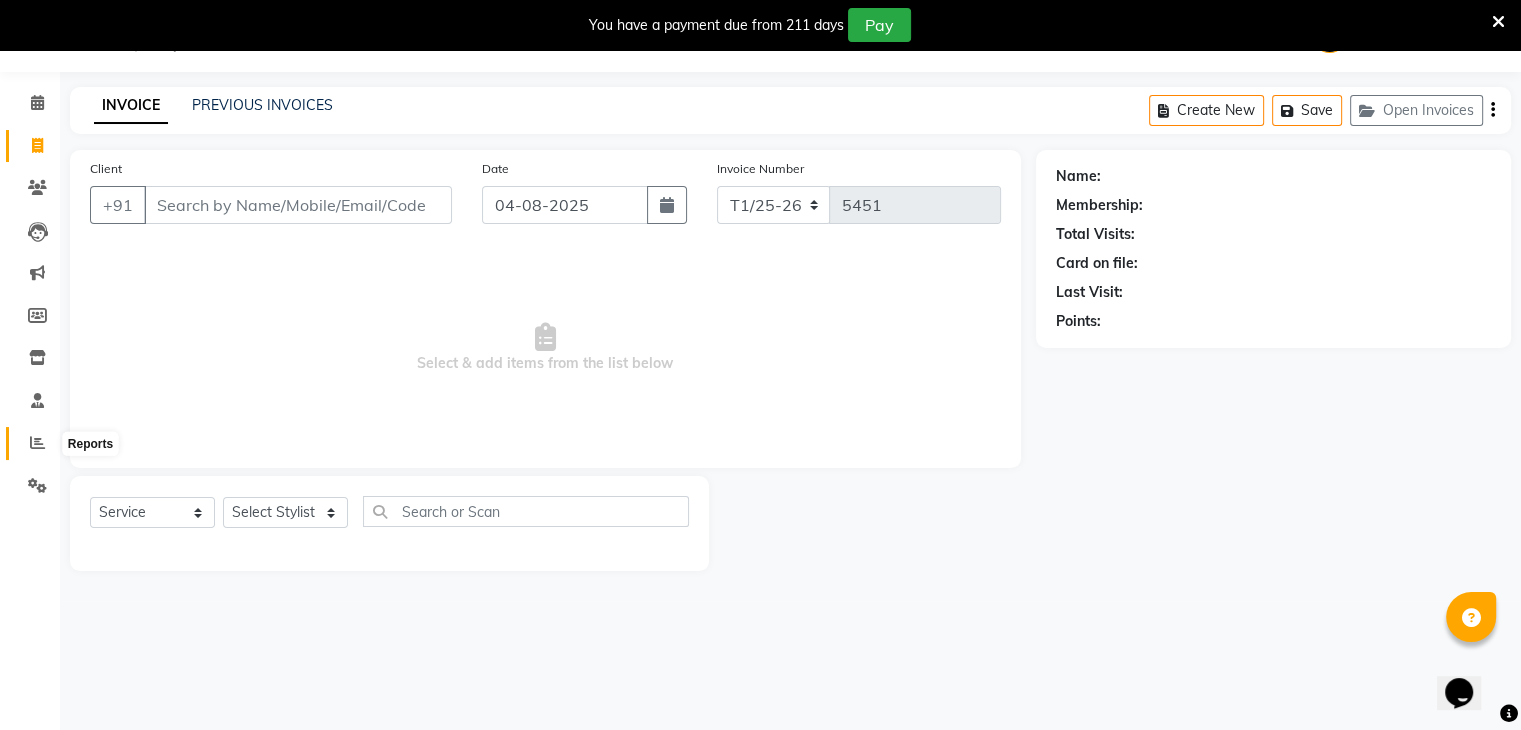 click 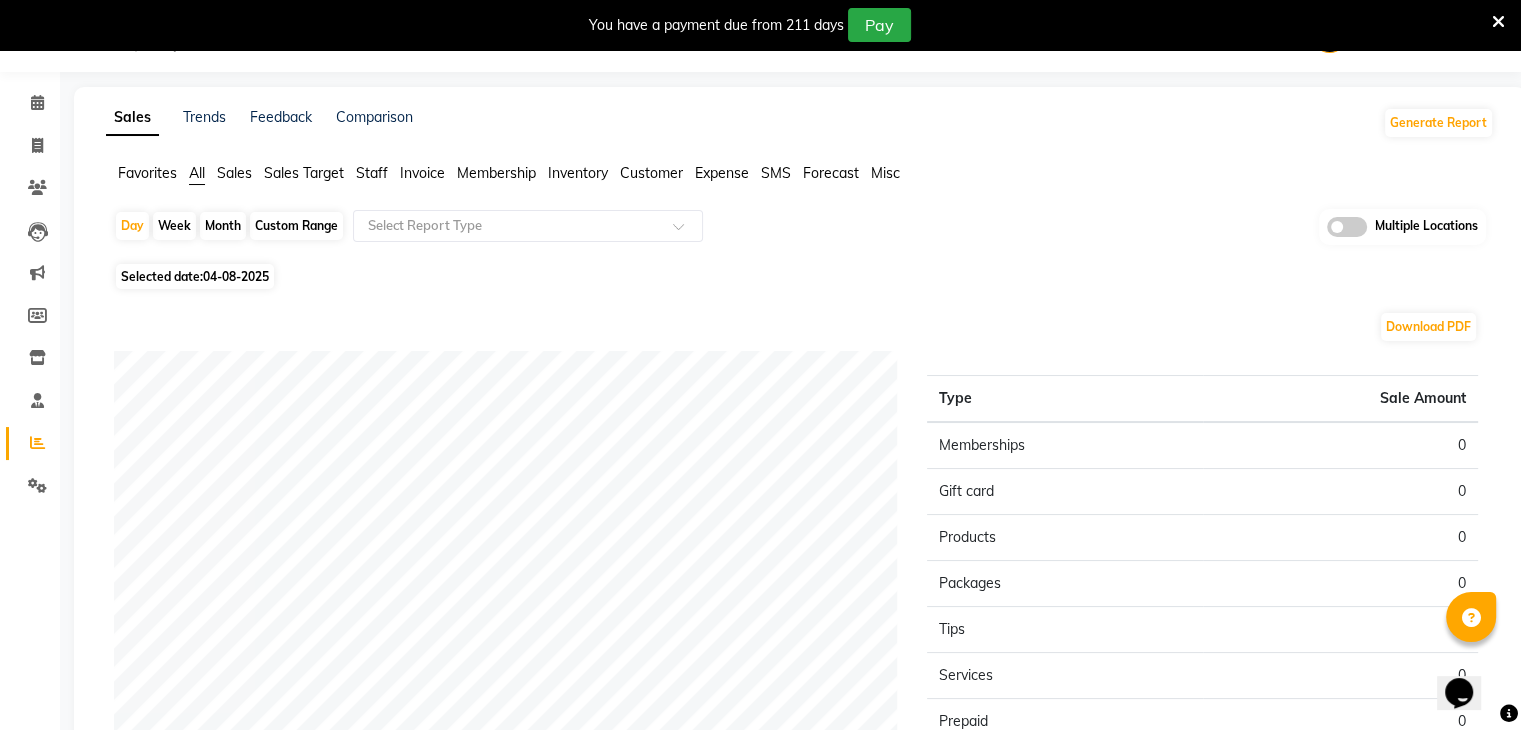 click on "Expense" 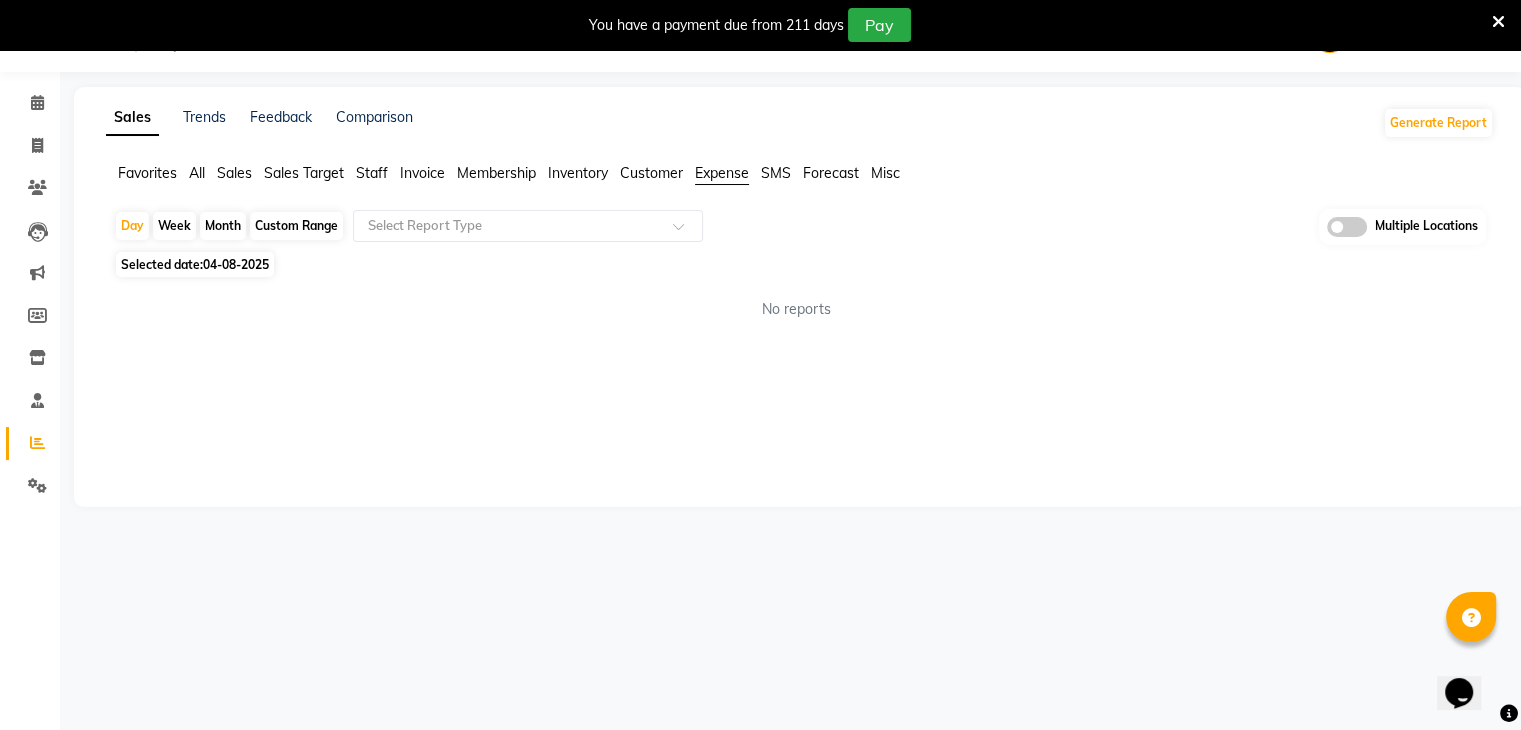 click on "Custom Range" 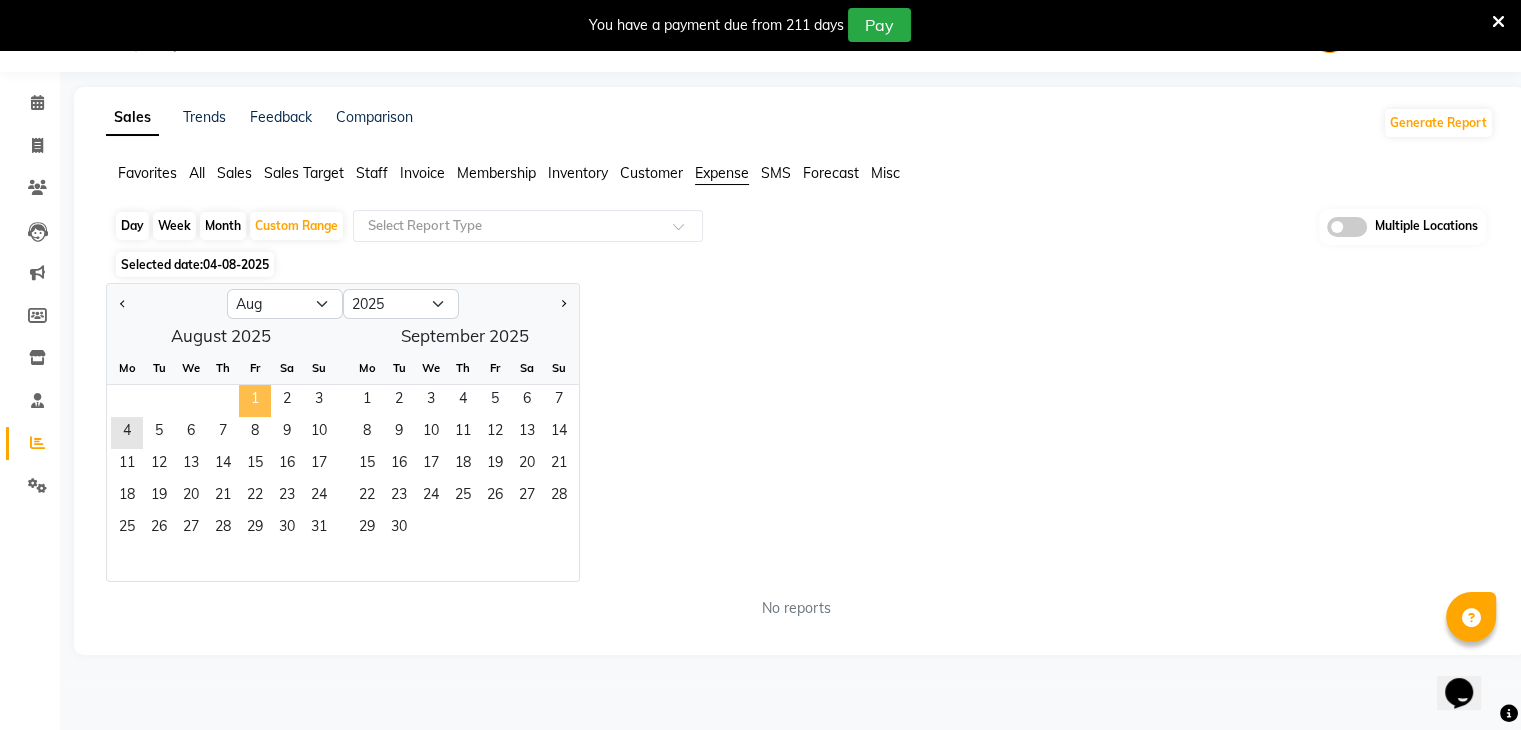 click on "1" 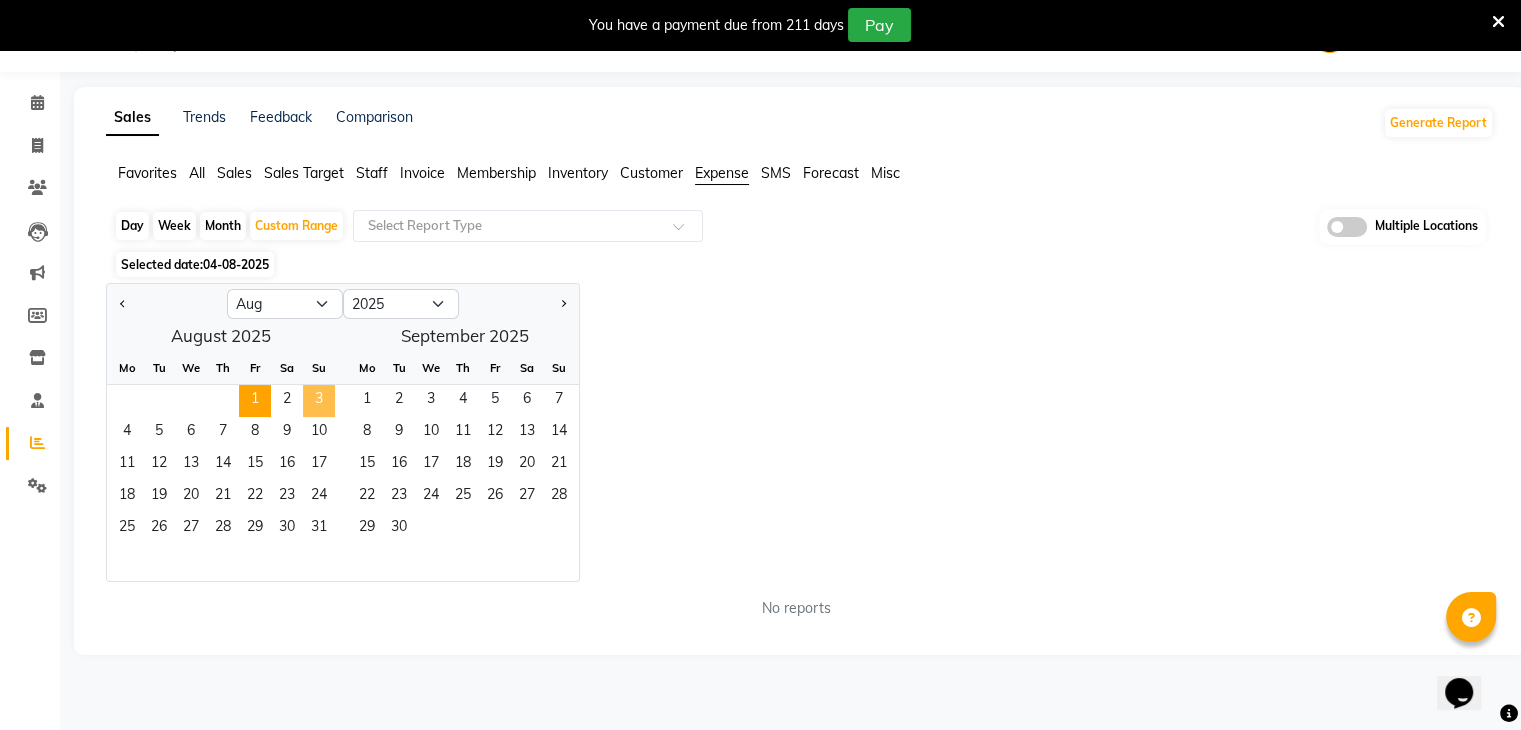 click on "3" 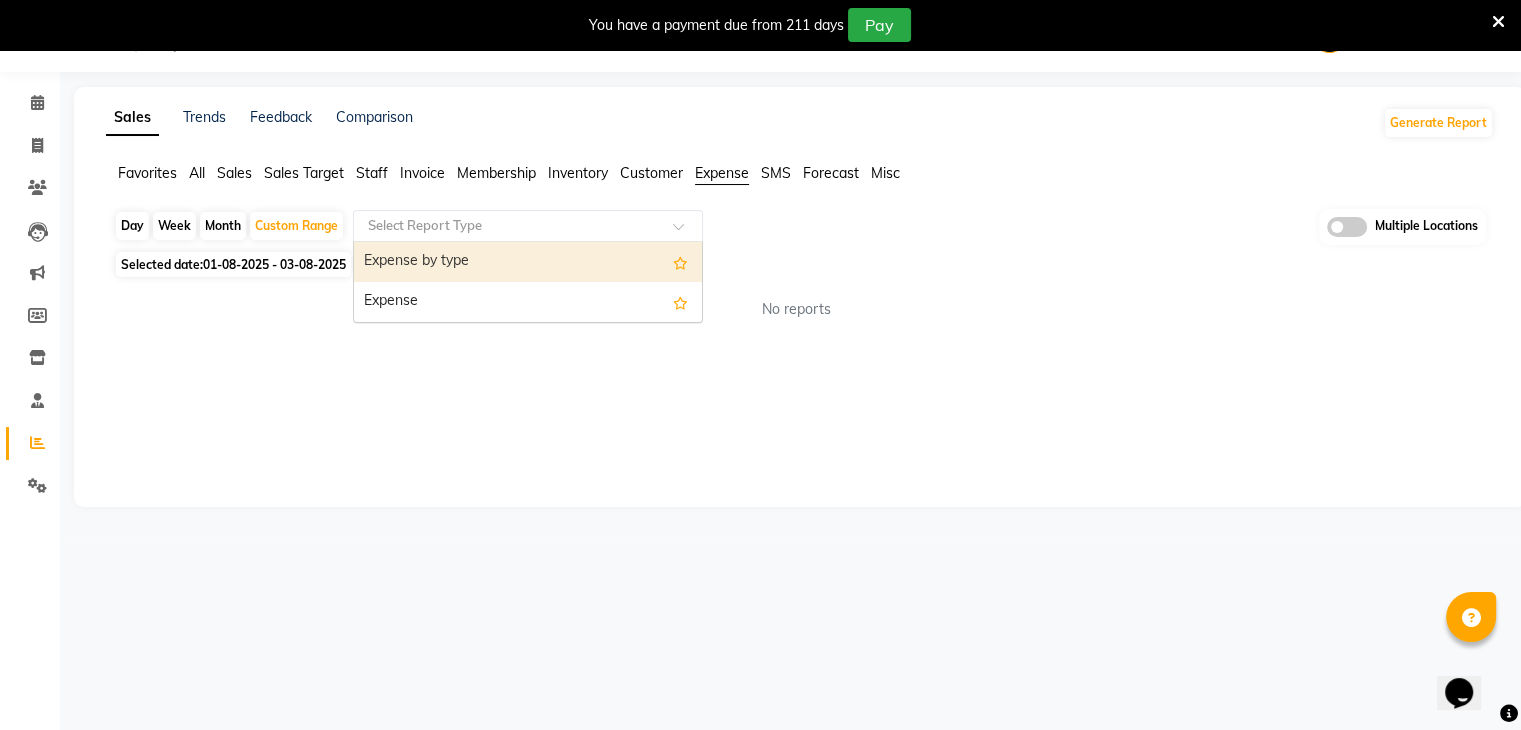 click on "Select Report Type" 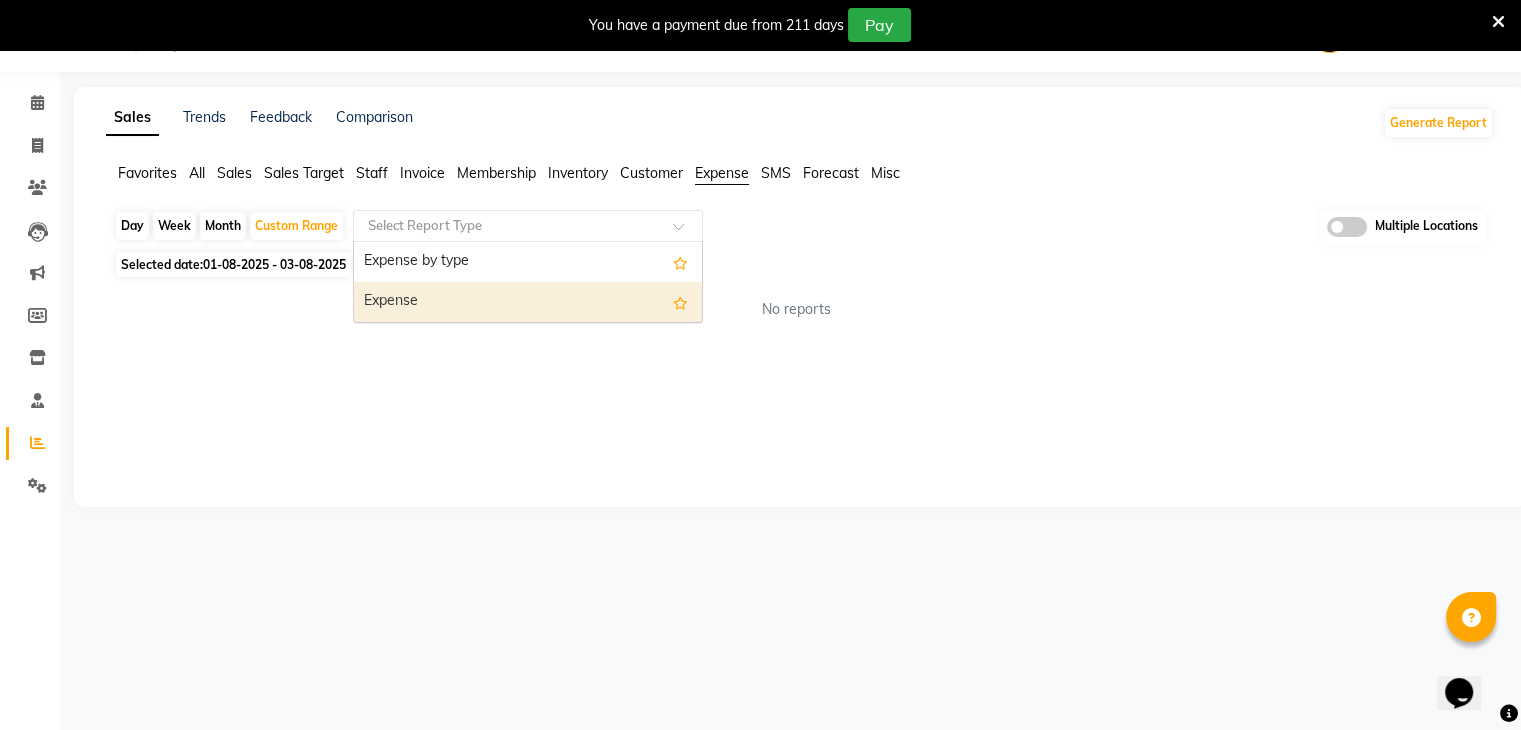click on "Expense" at bounding box center [528, 302] 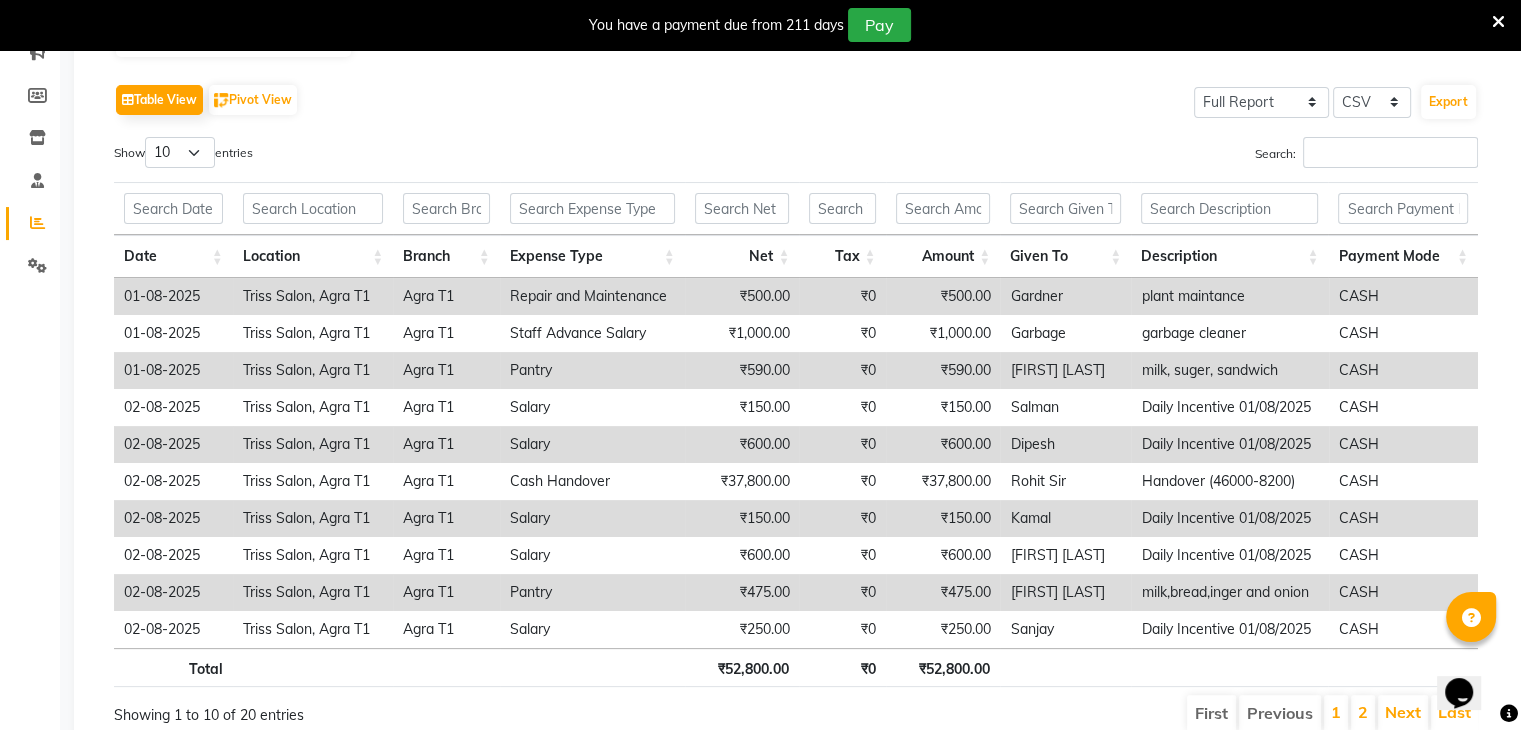 scroll, scrollTop: 270, scrollLeft: 0, axis: vertical 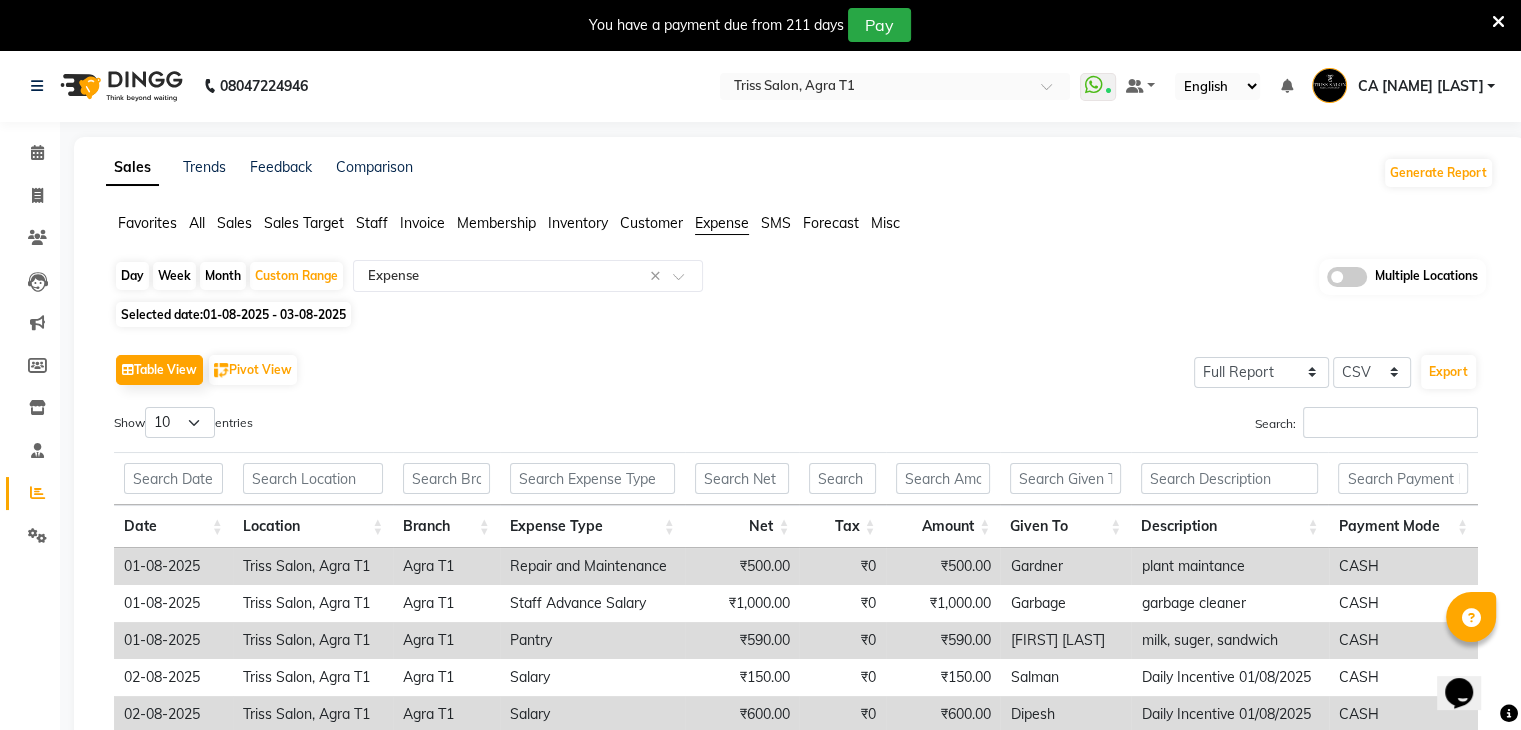 click on "Day" 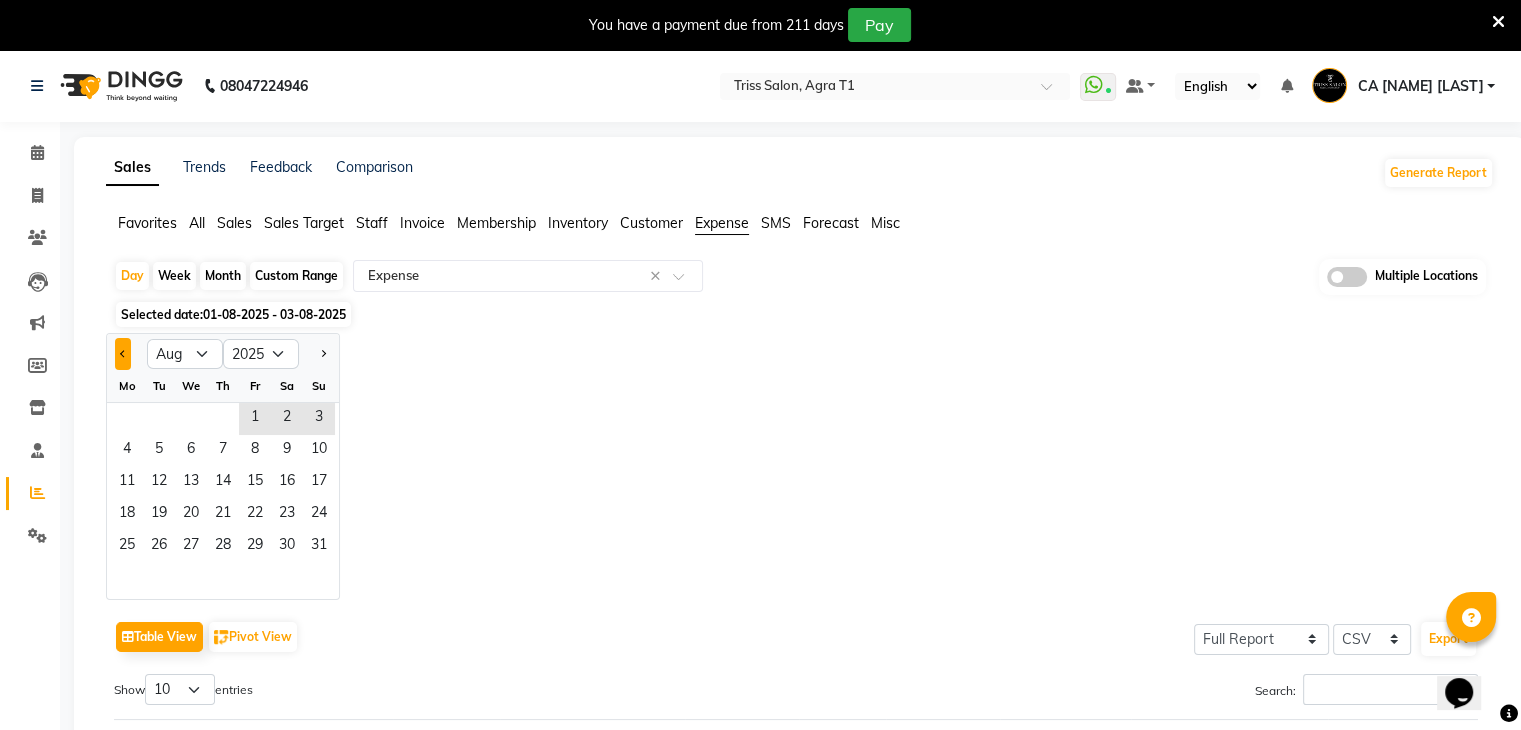click 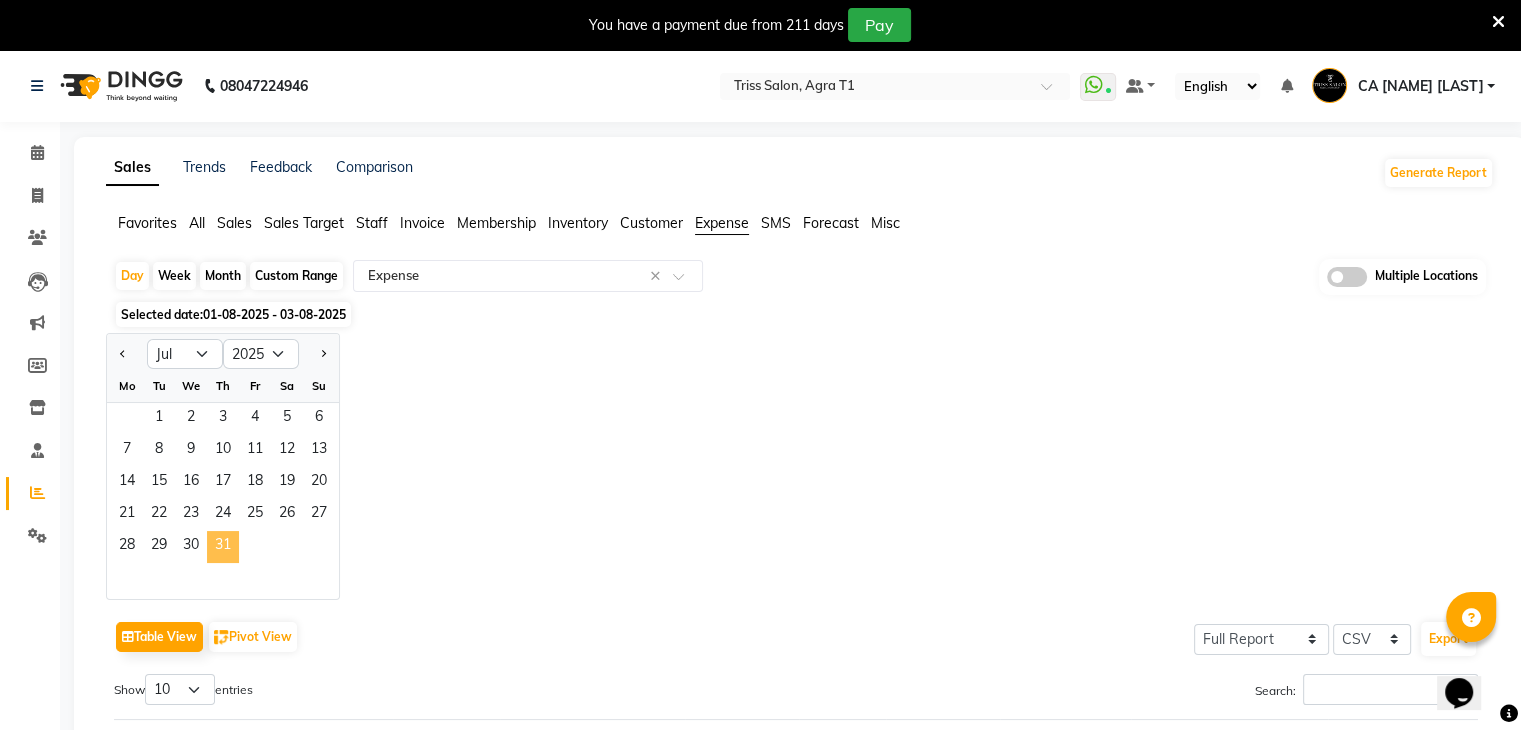 click on "31" 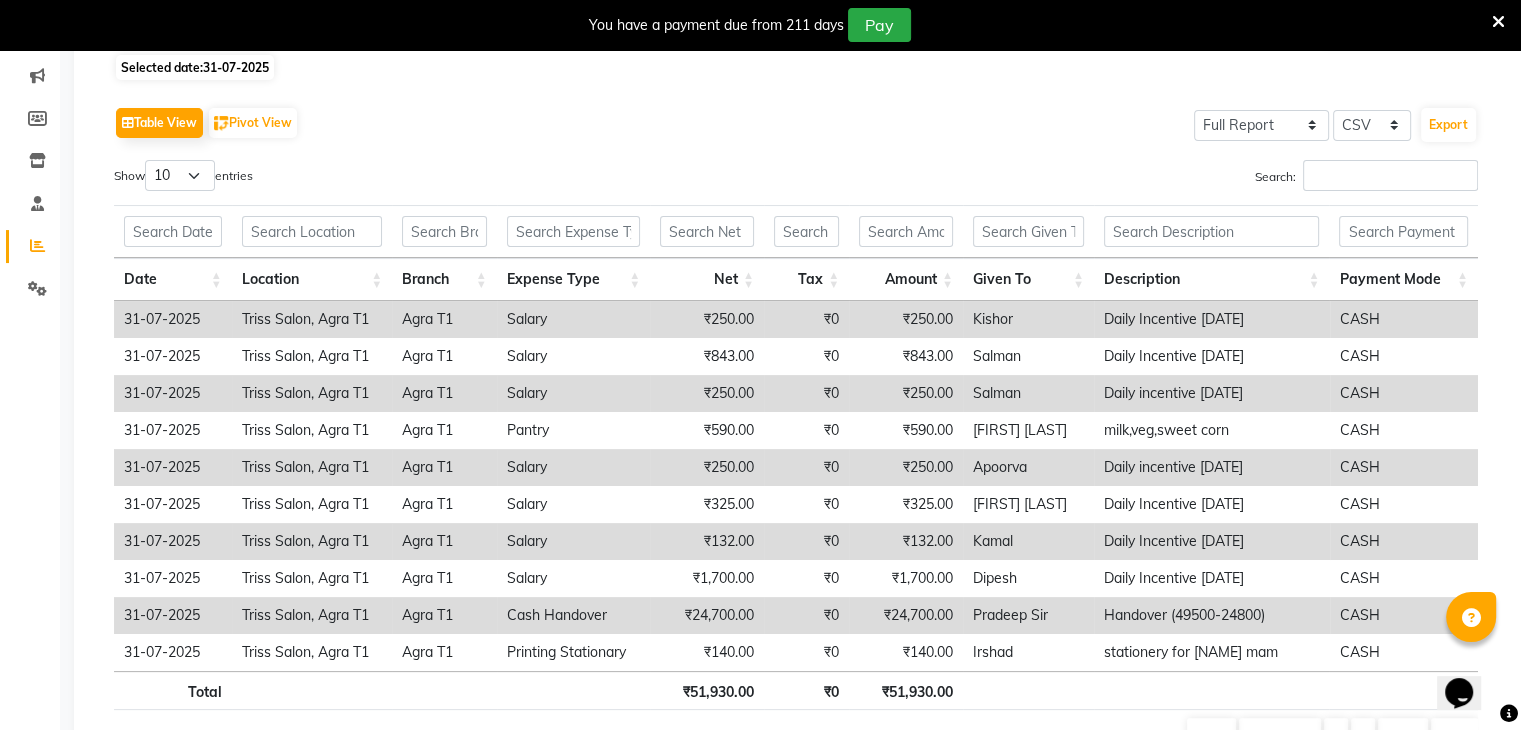 scroll, scrollTop: 277, scrollLeft: 0, axis: vertical 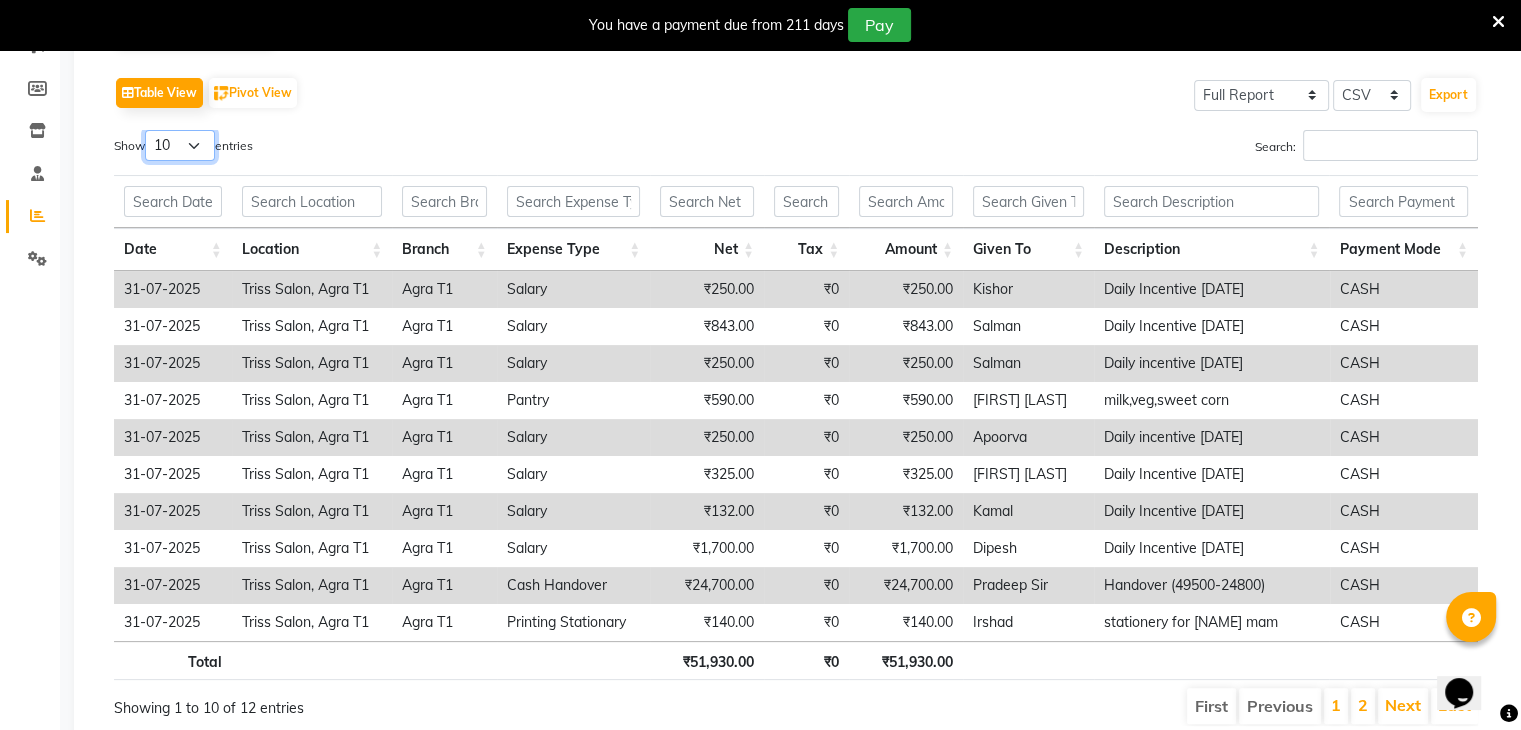 click on "10 25 50 100" at bounding box center [180, 145] 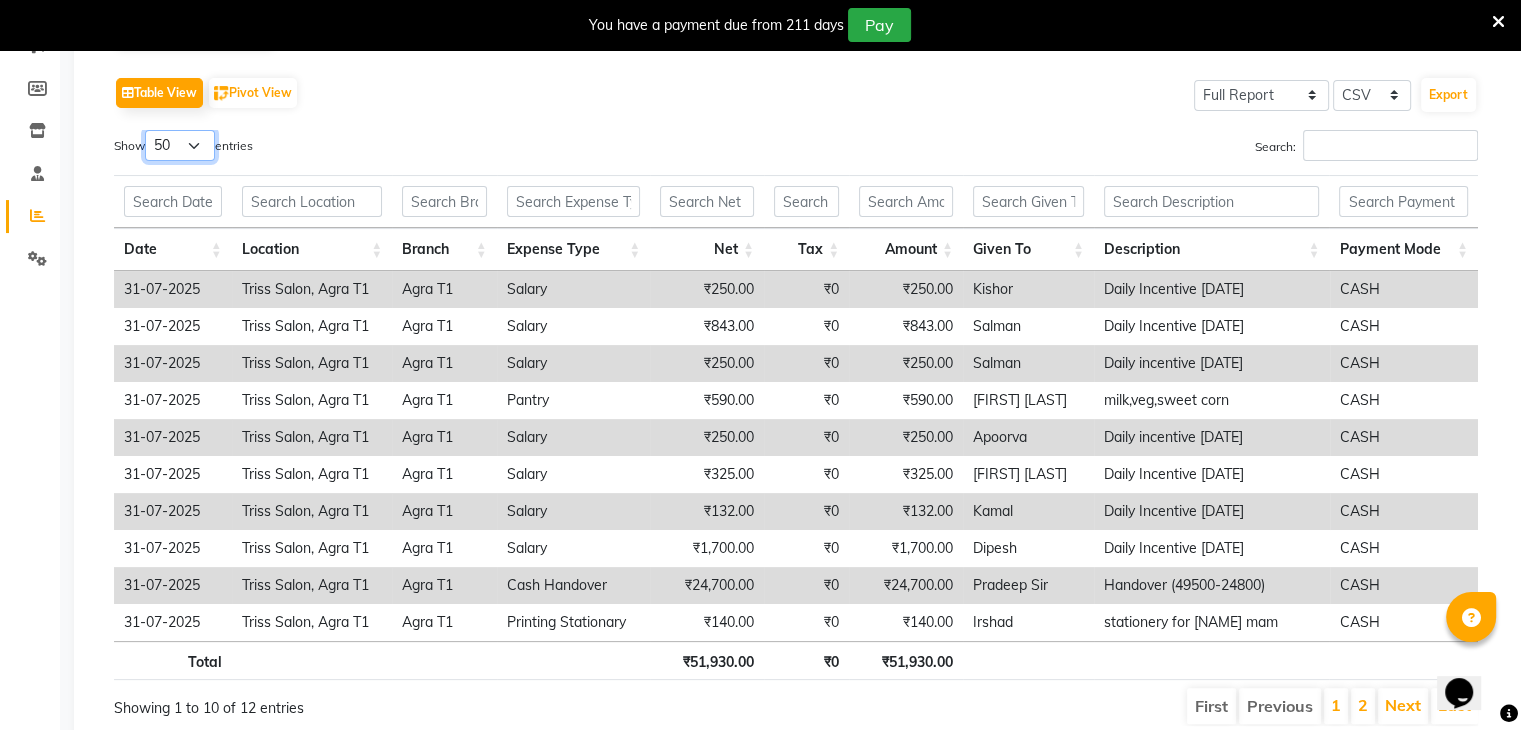 click on "10 25 50 100" at bounding box center (180, 145) 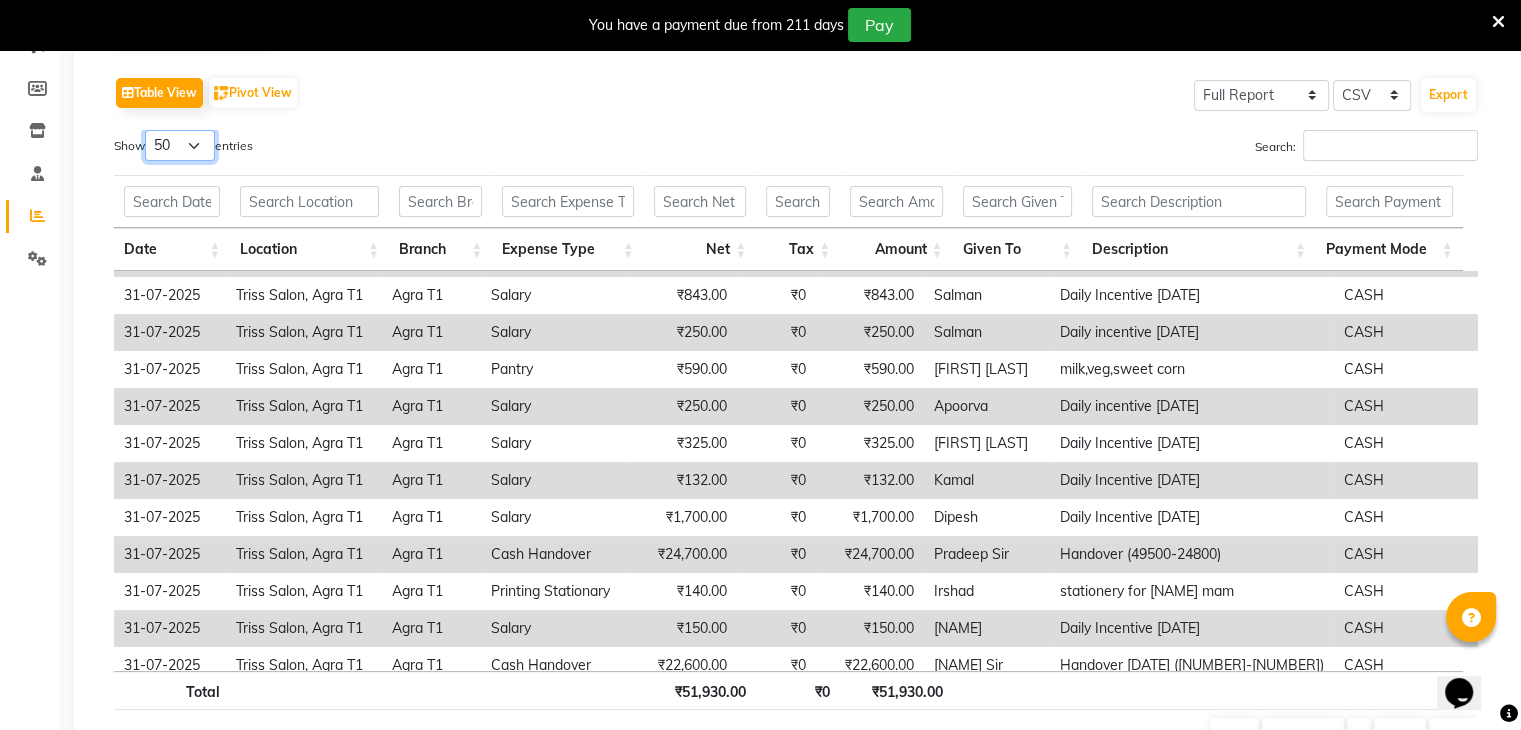 scroll, scrollTop: 44, scrollLeft: 0, axis: vertical 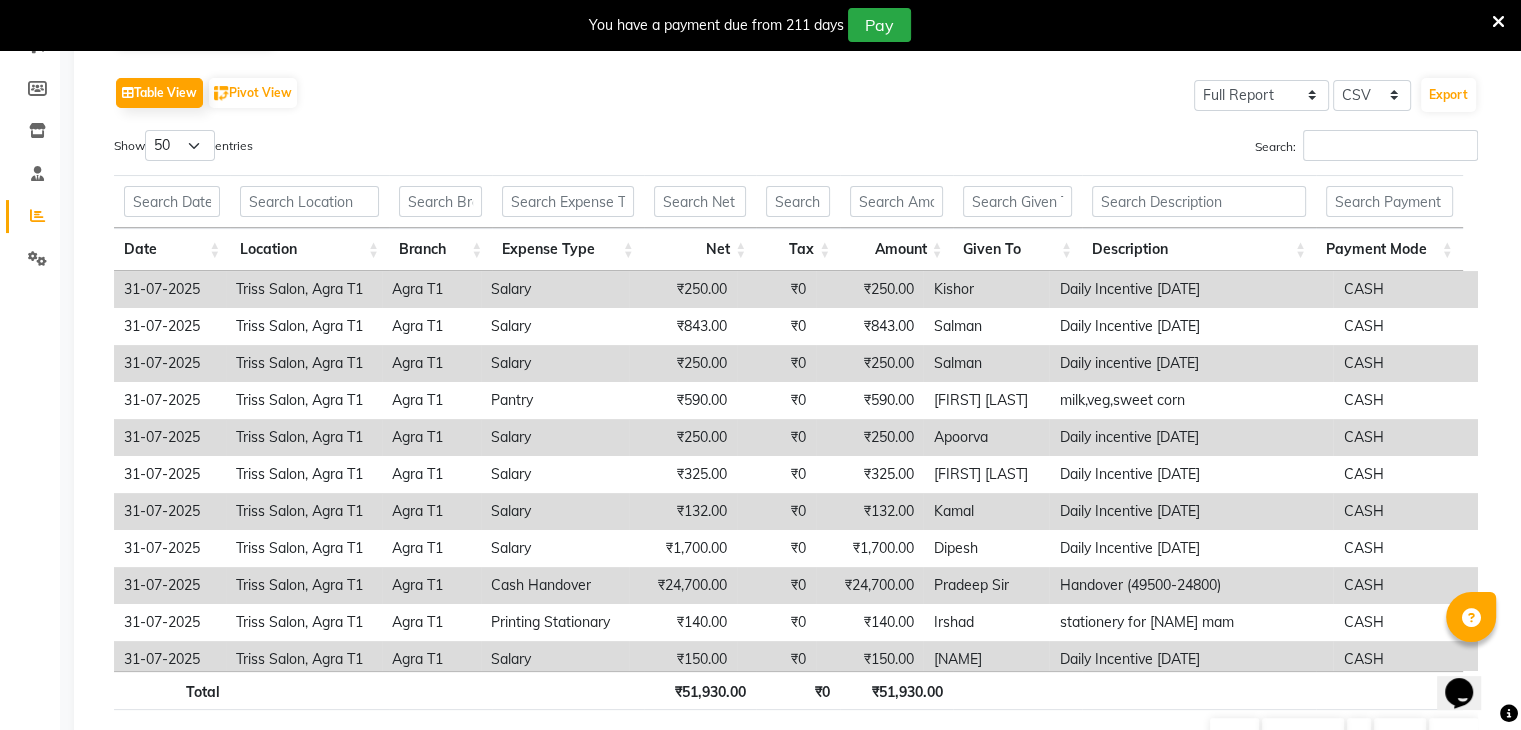 drag, startPoint x: 1476, startPoint y: 441, endPoint x: 1496, endPoint y: 324, distance: 118.69709 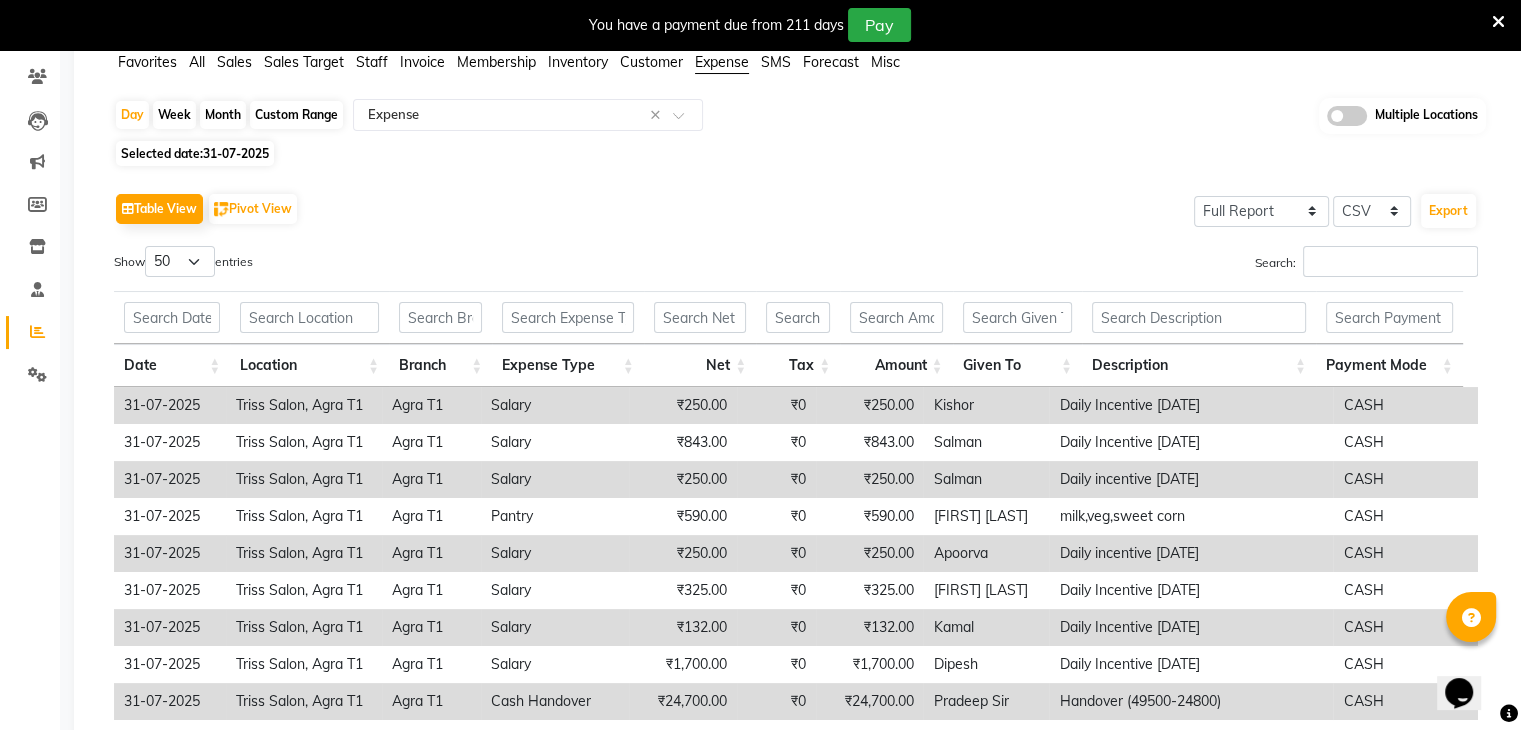 scroll, scrollTop: 108, scrollLeft: 0, axis: vertical 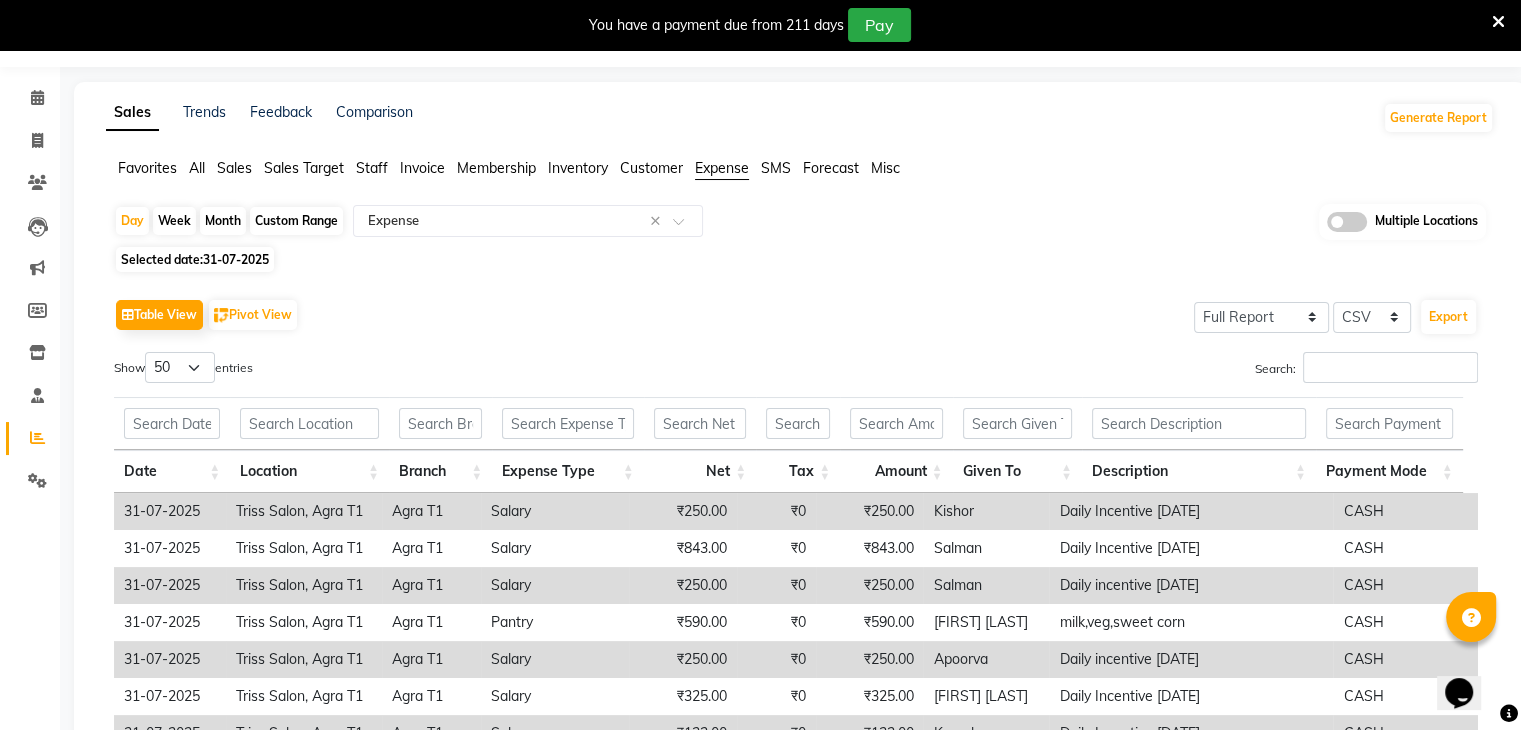 click on "Custom Range" 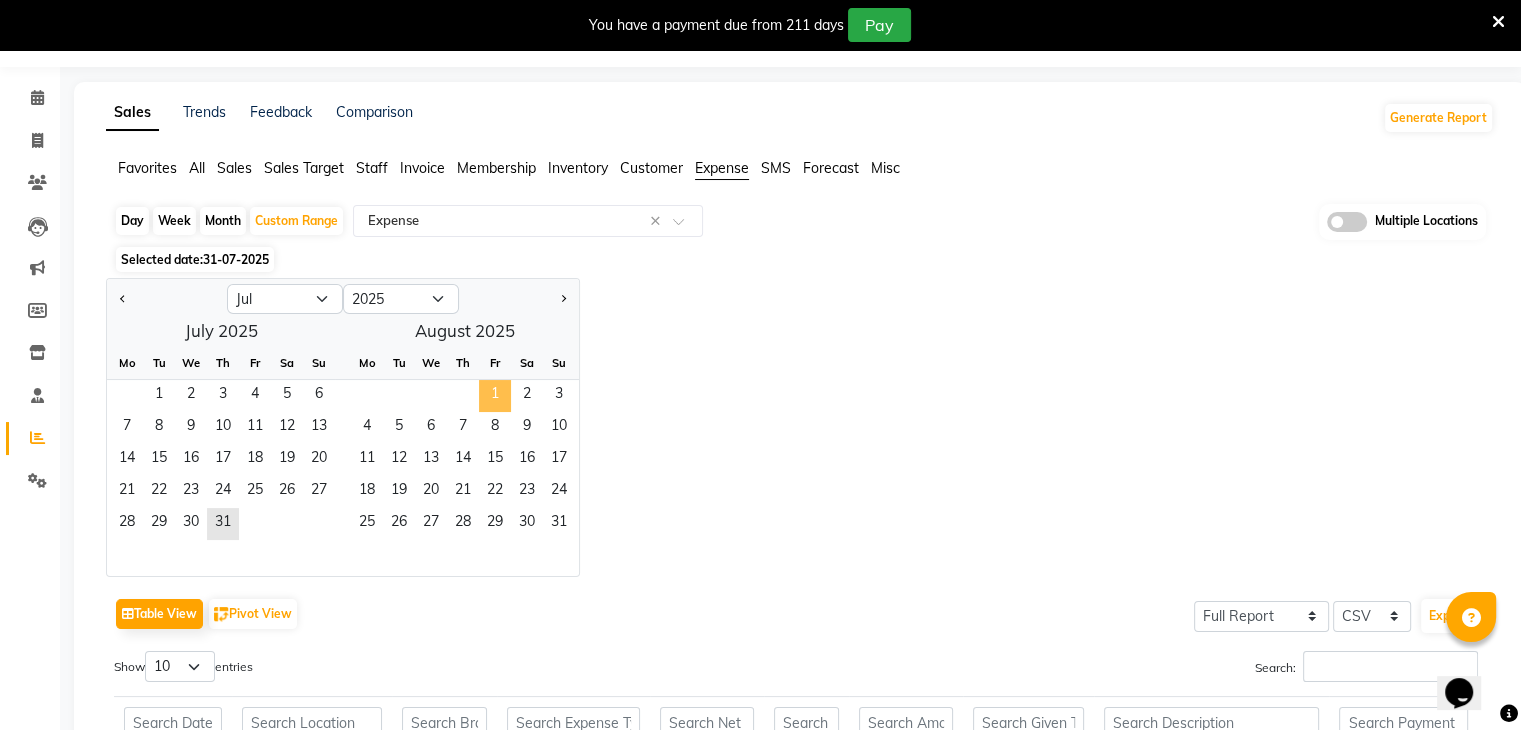 click on "1" 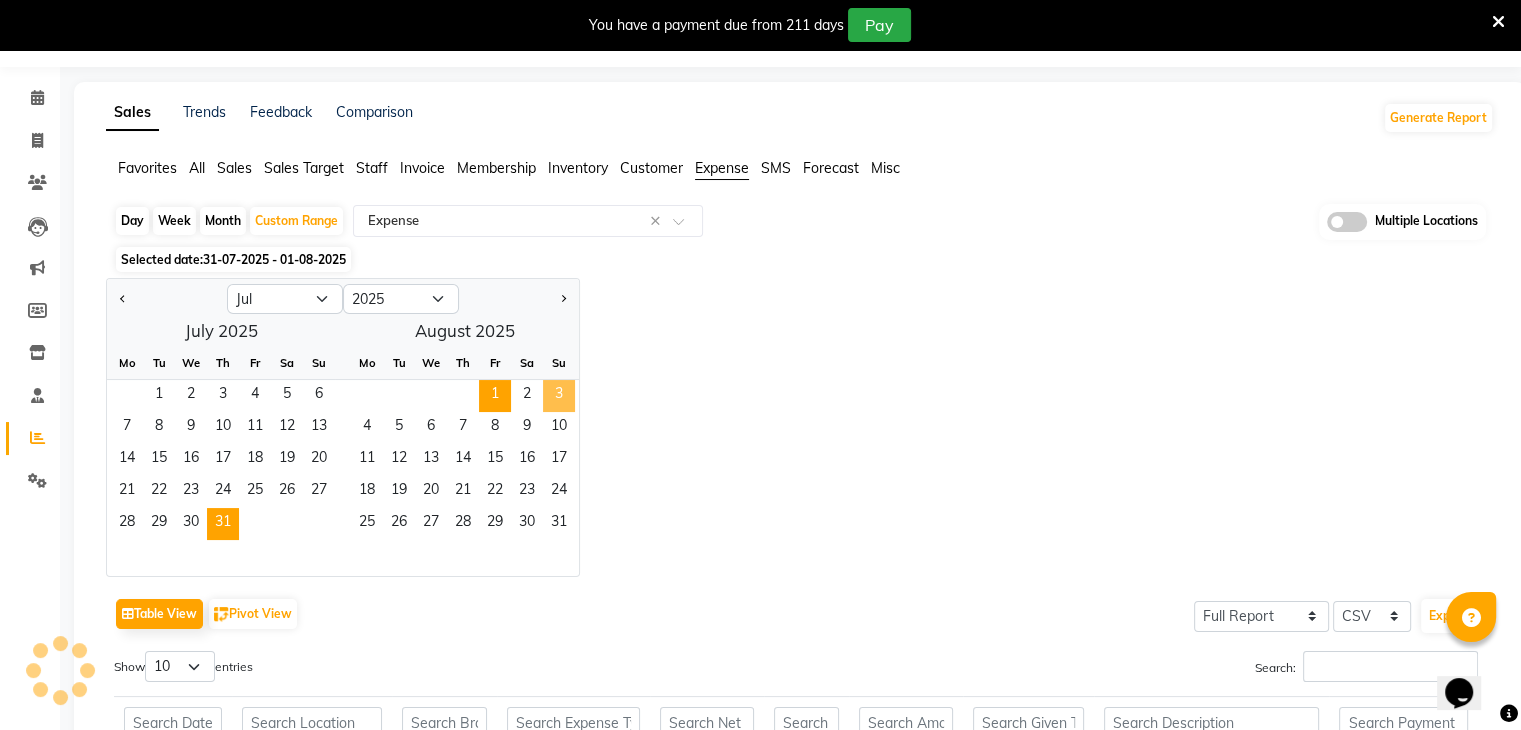 click on "3" 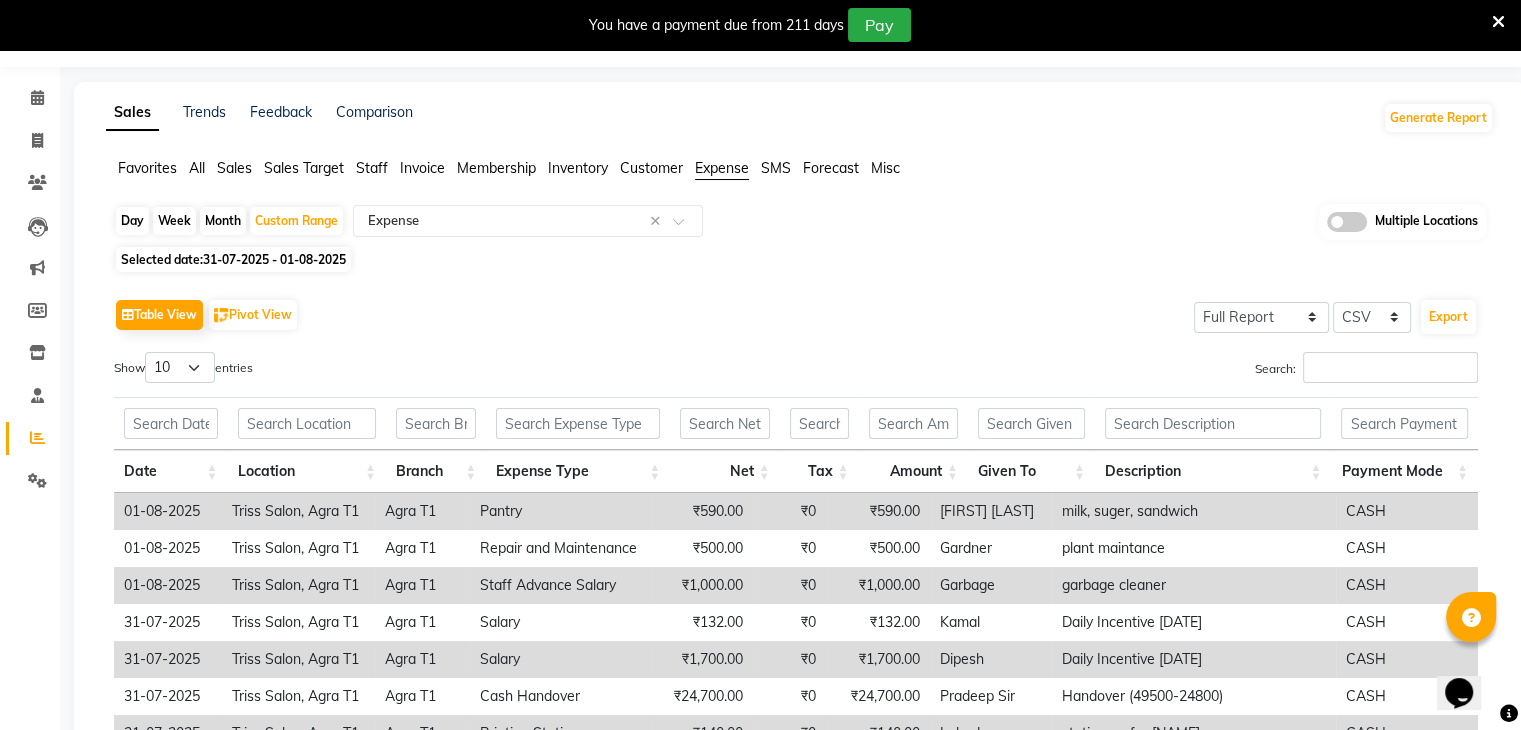 scroll, scrollTop: 352, scrollLeft: 0, axis: vertical 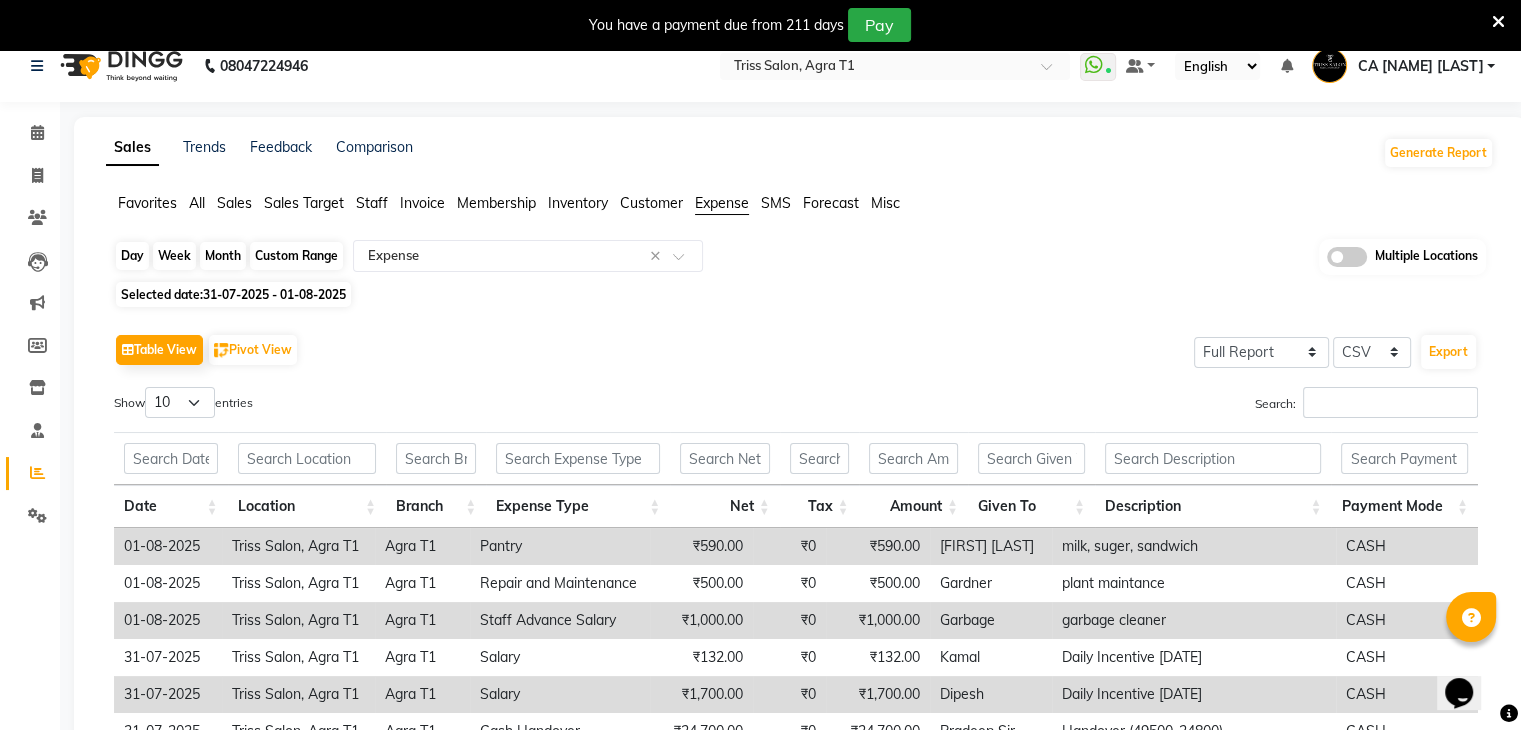 click on "Custom Range" 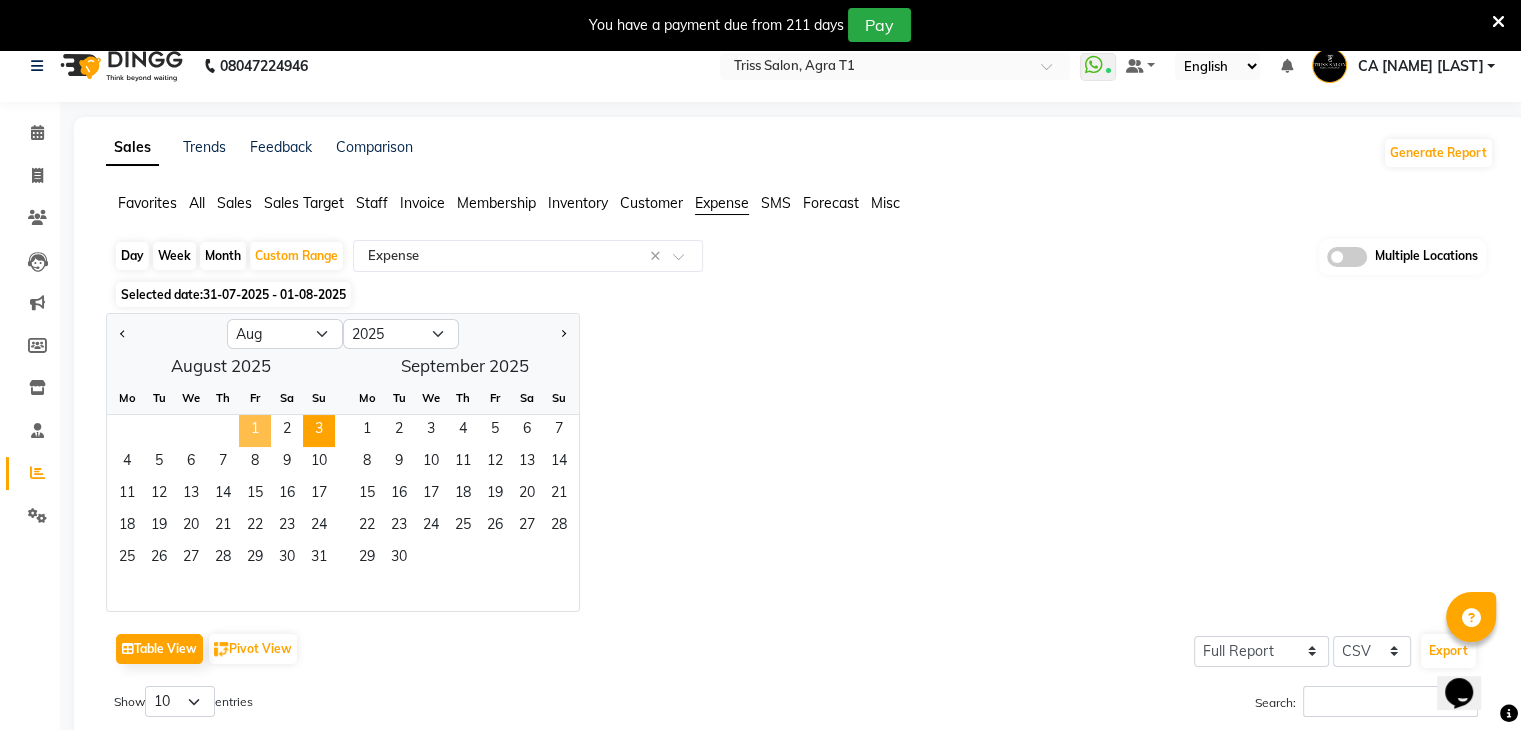 click on "1" 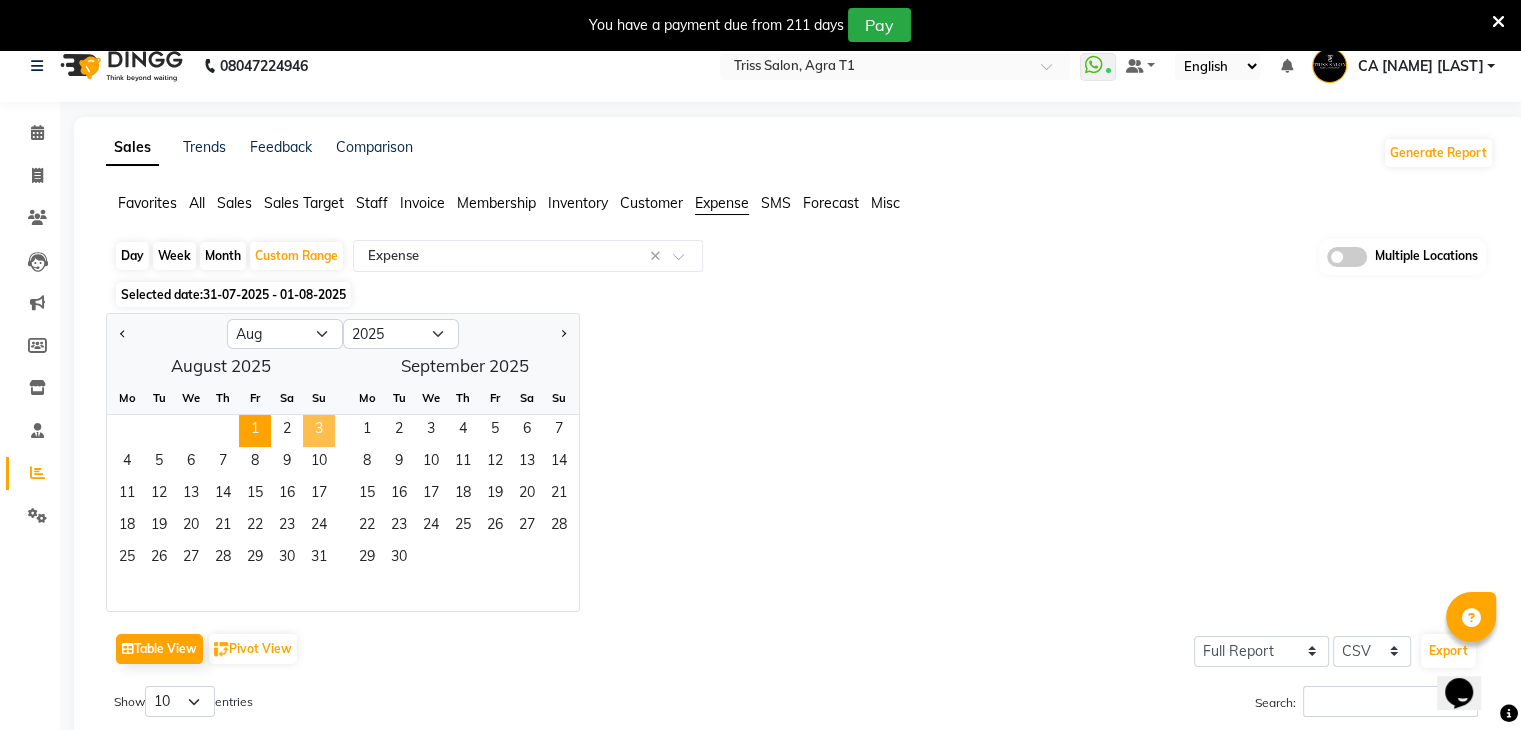 click on "3" 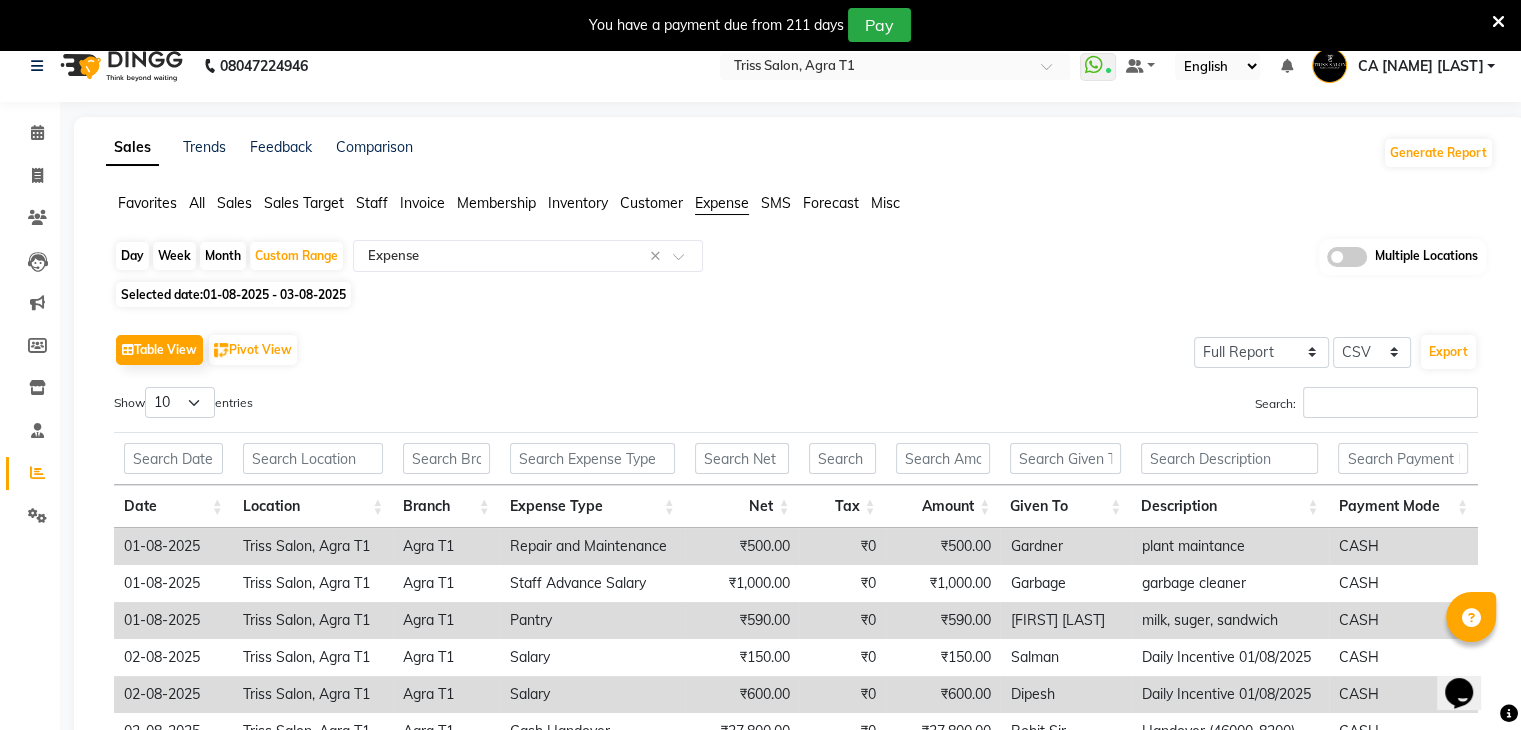 scroll, scrollTop: 352, scrollLeft: 0, axis: vertical 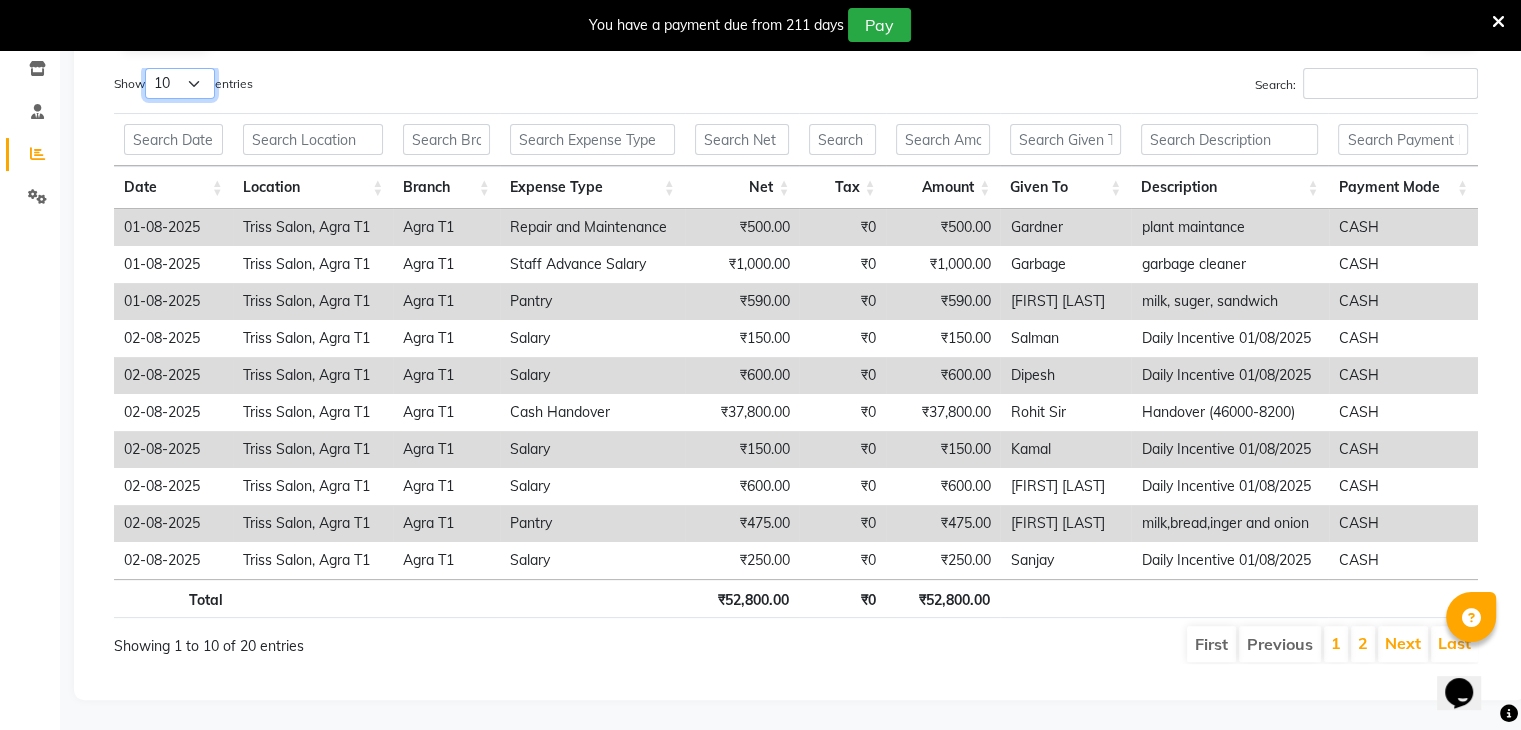 click on "10 25 50 100" at bounding box center [180, 83] 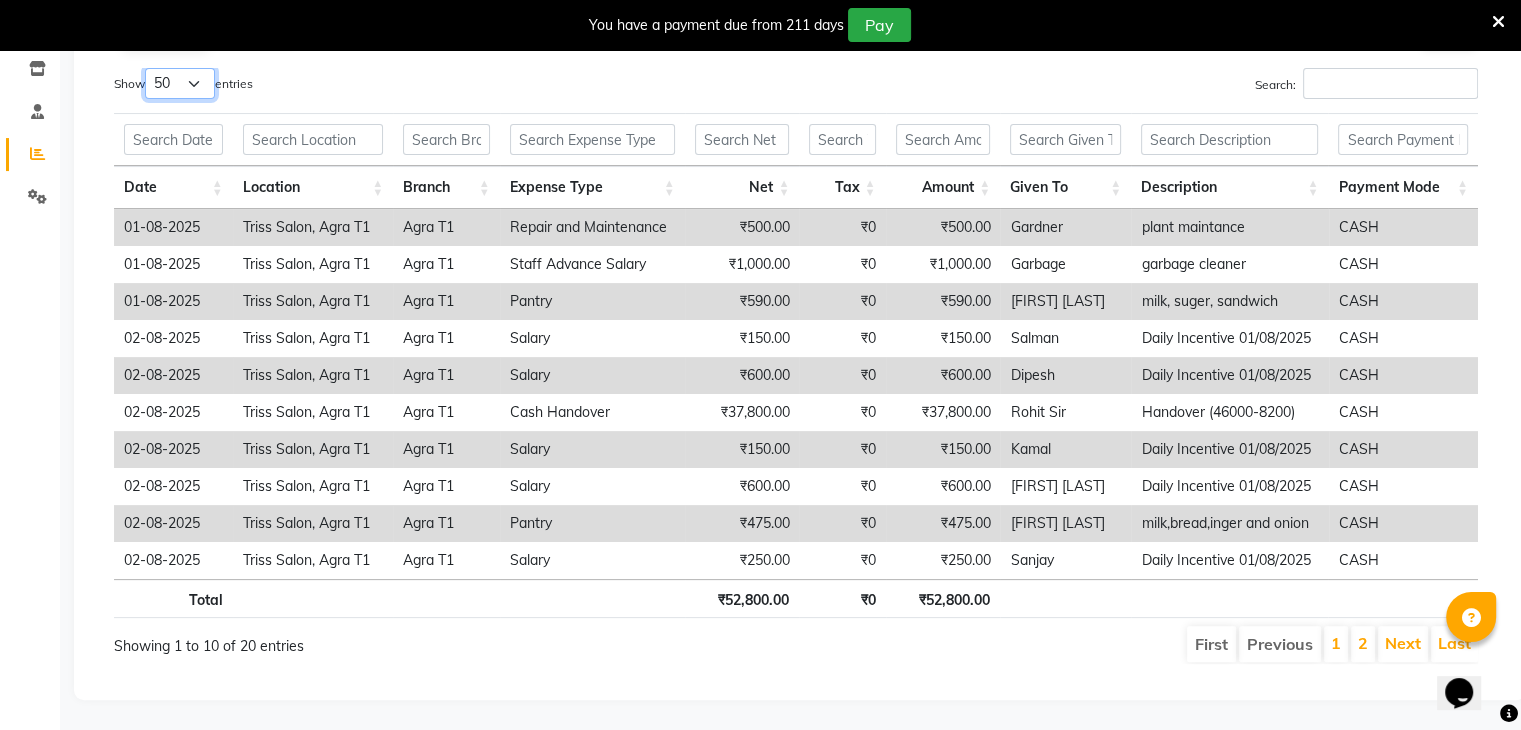 click on "10 25 50 100" at bounding box center (180, 83) 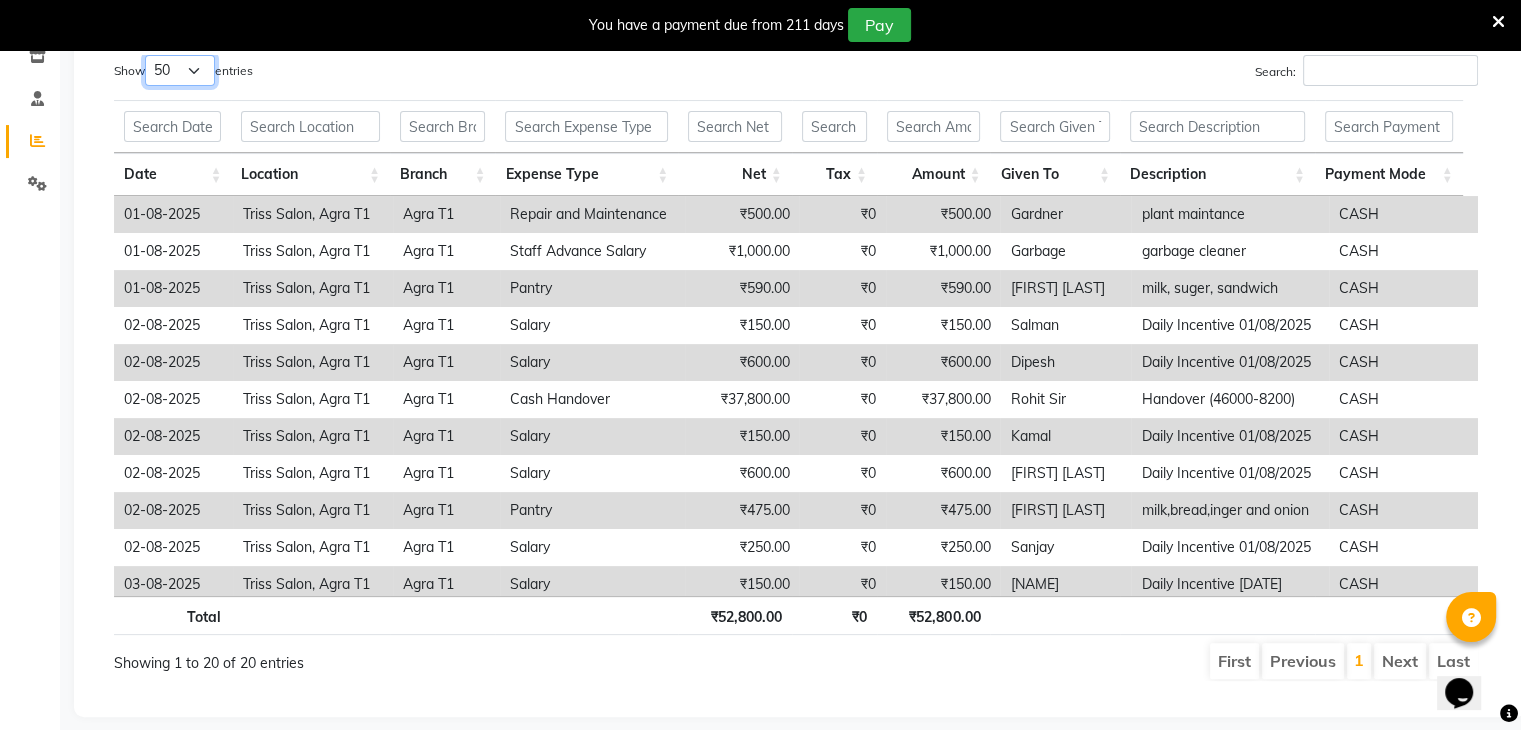 select on "100" 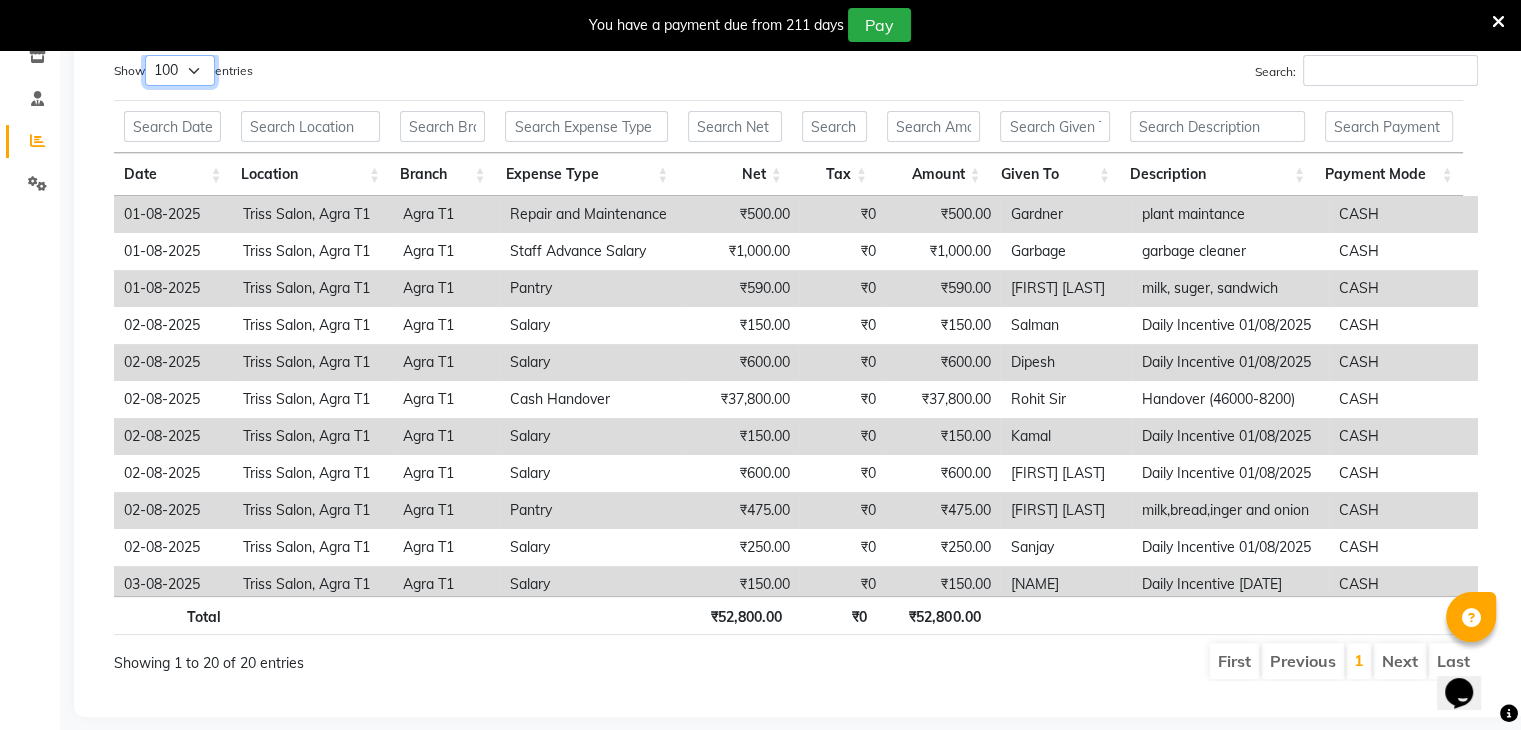 scroll, scrollTop: 296, scrollLeft: 0, axis: vertical 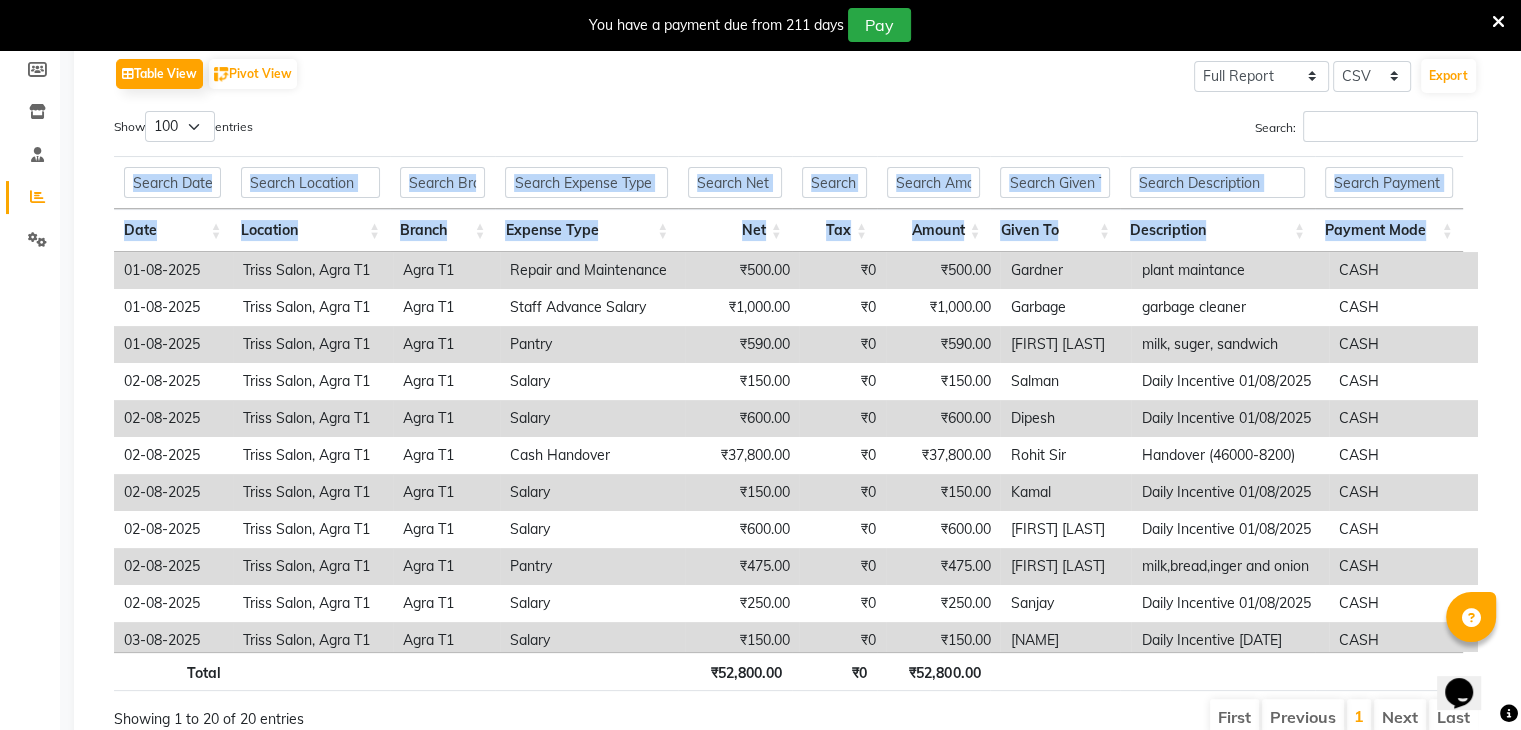 drag, startPoint x: 1516, startPoint y: 253, endPoint x: 1521, endPoint y: 209, distance: 44.28318 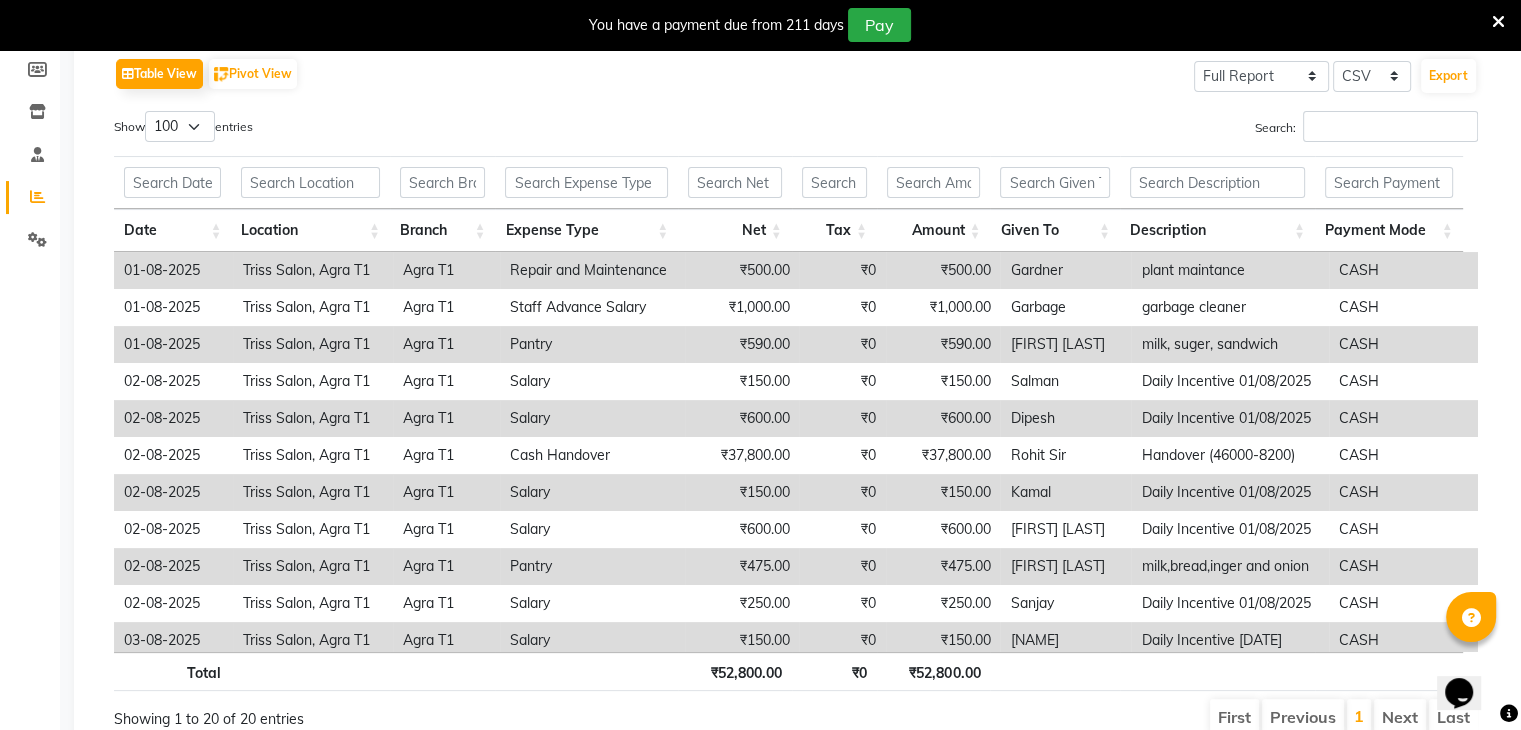 click on "Date Location Branch Expense Type Net Tax Amount Given To Description Payment Mode" at bounding box center (796, 204) 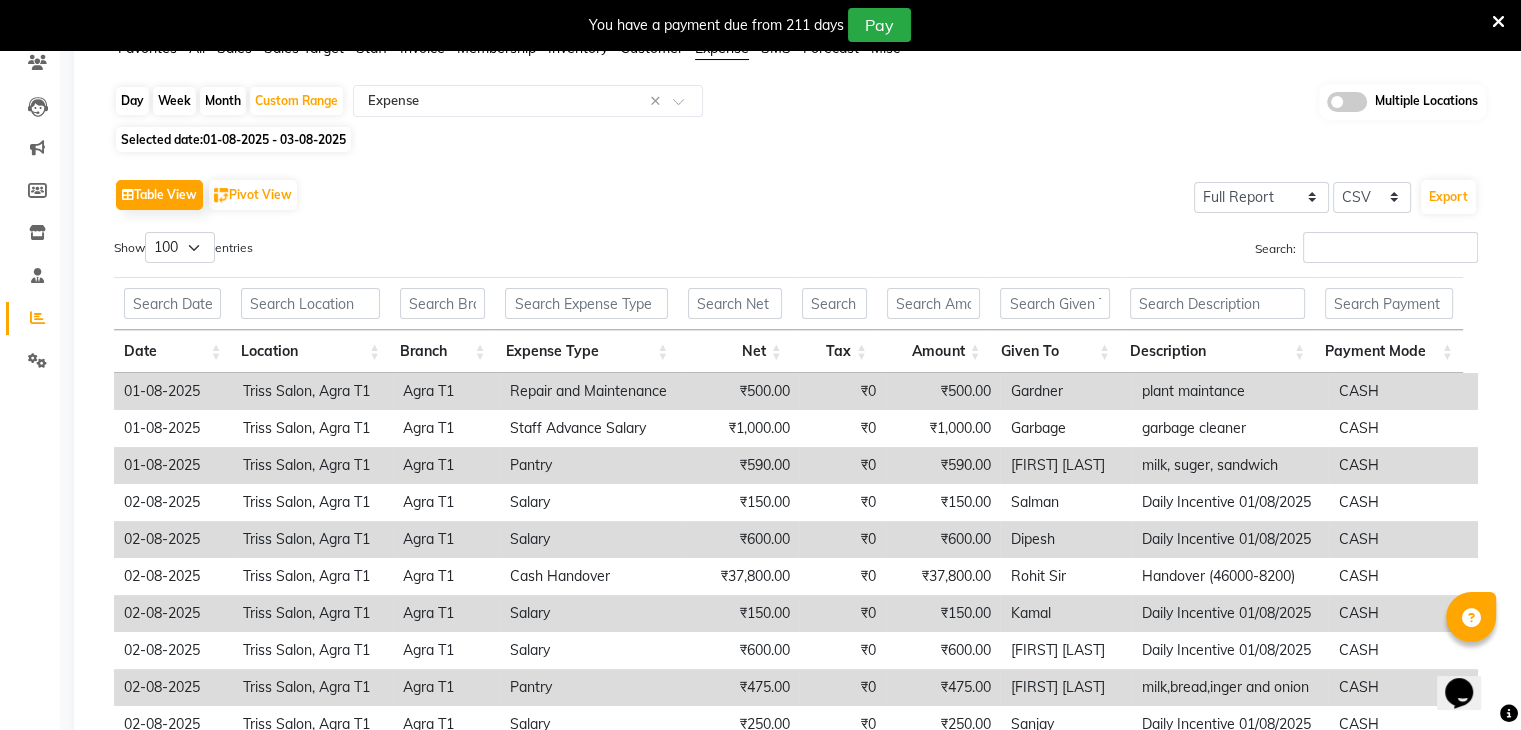 scroll, scrollTop: 169, scrollLeft: 0, axis: vertical 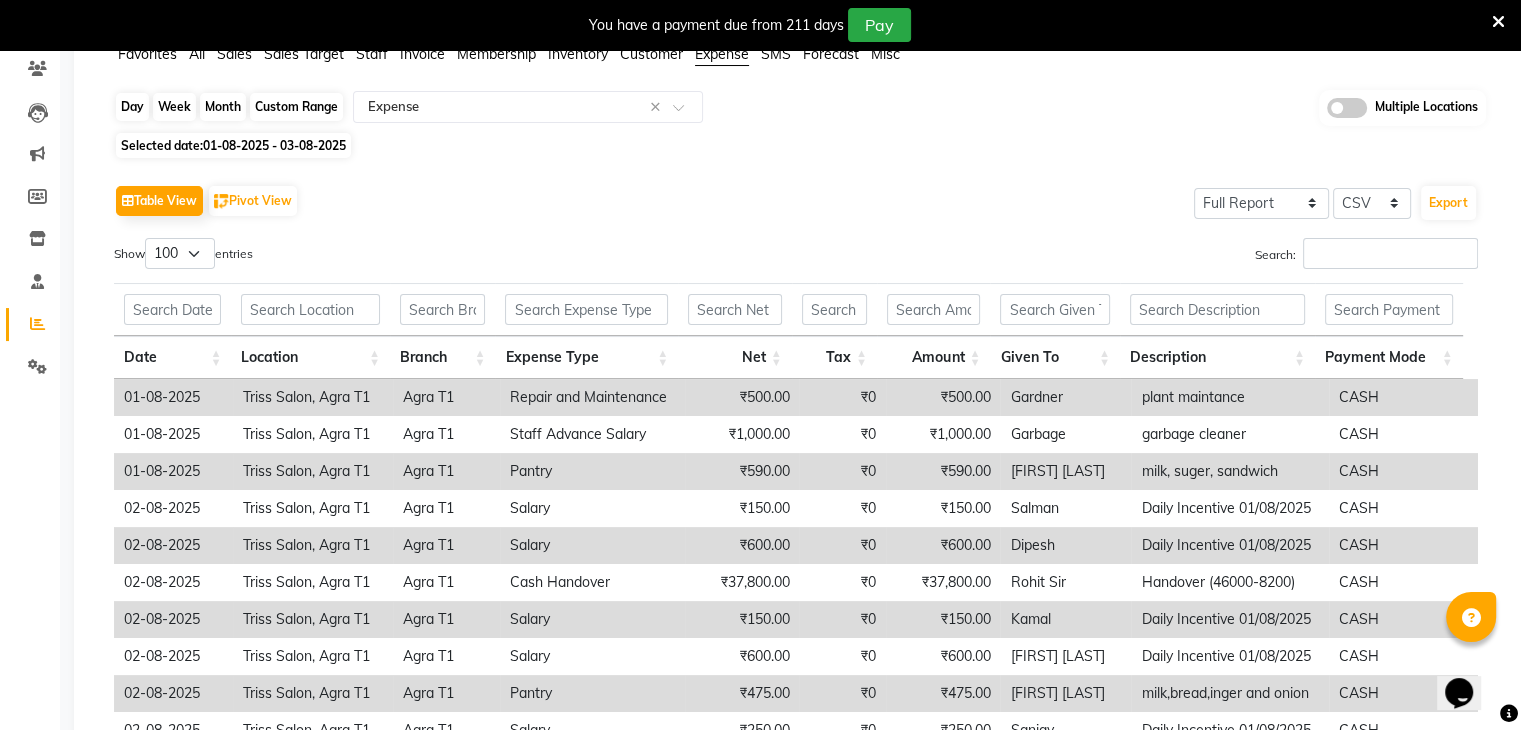 click on "Custom Range" 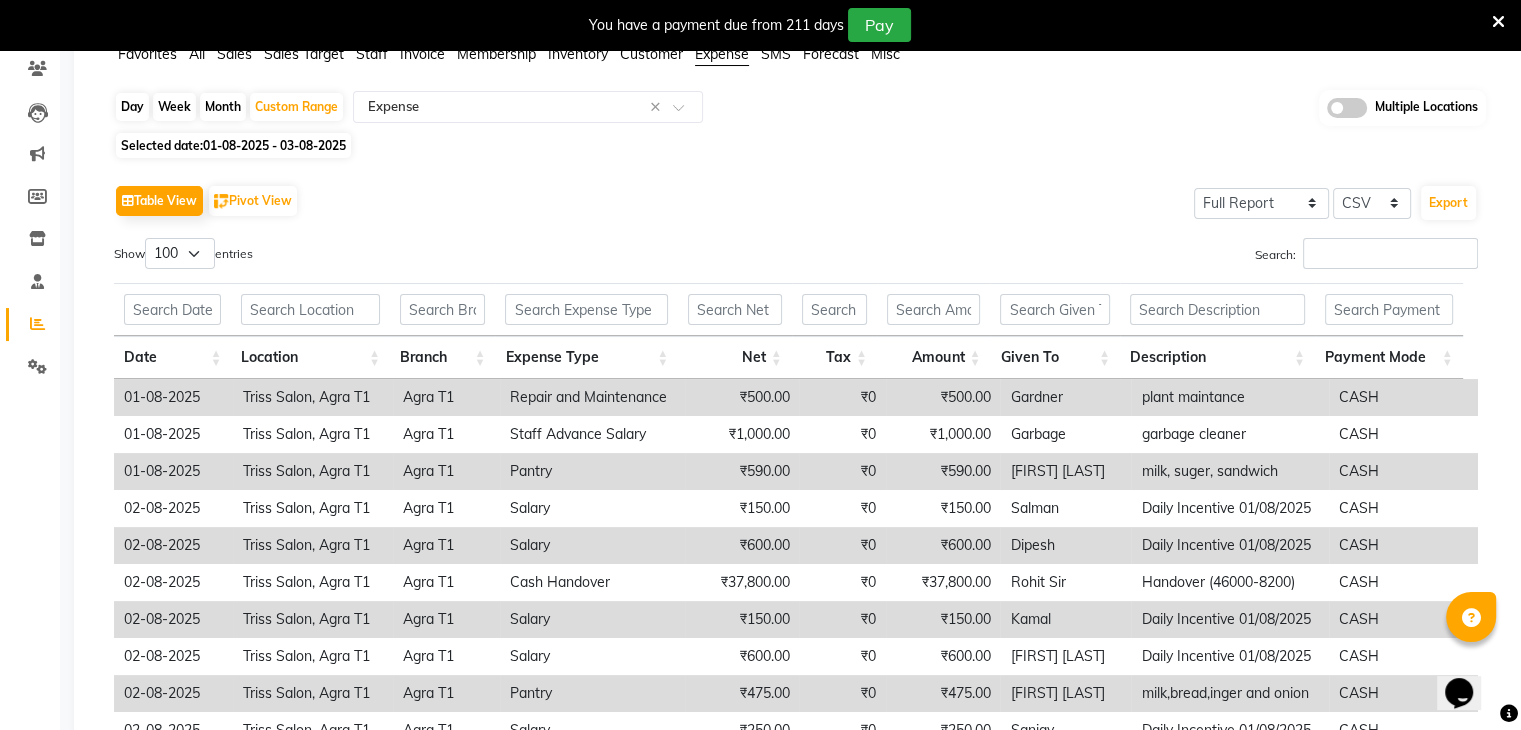 select on "8" 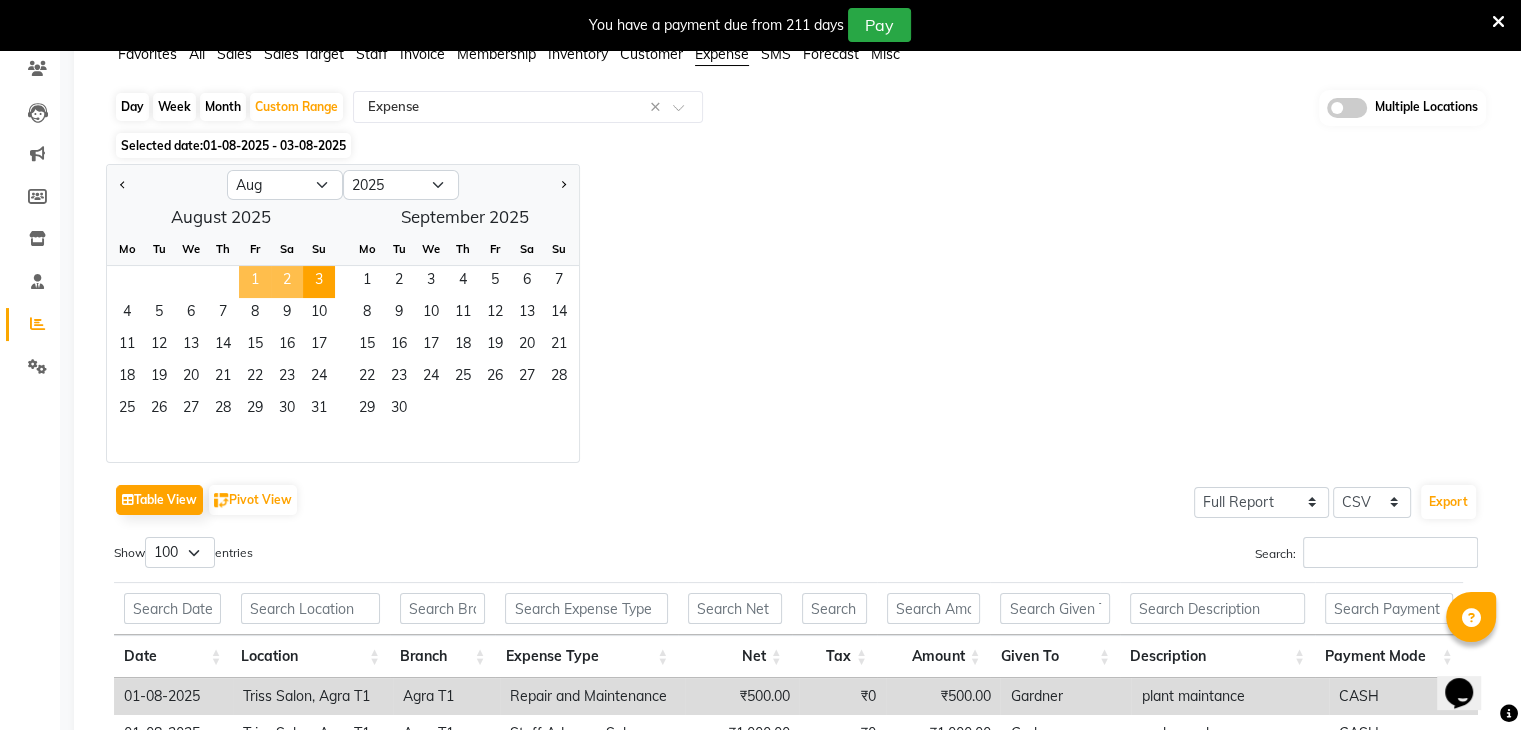 click on "1" 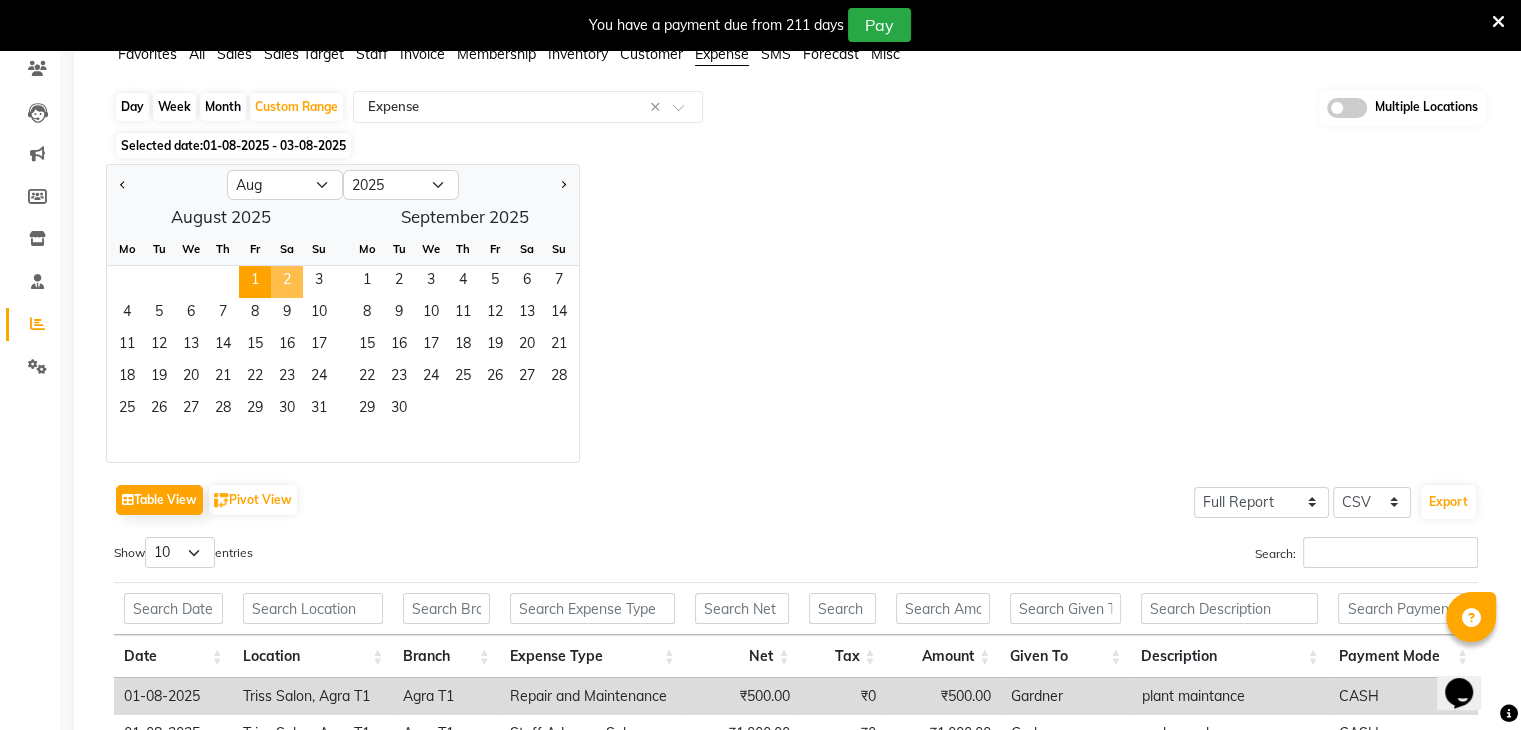 click on "2" 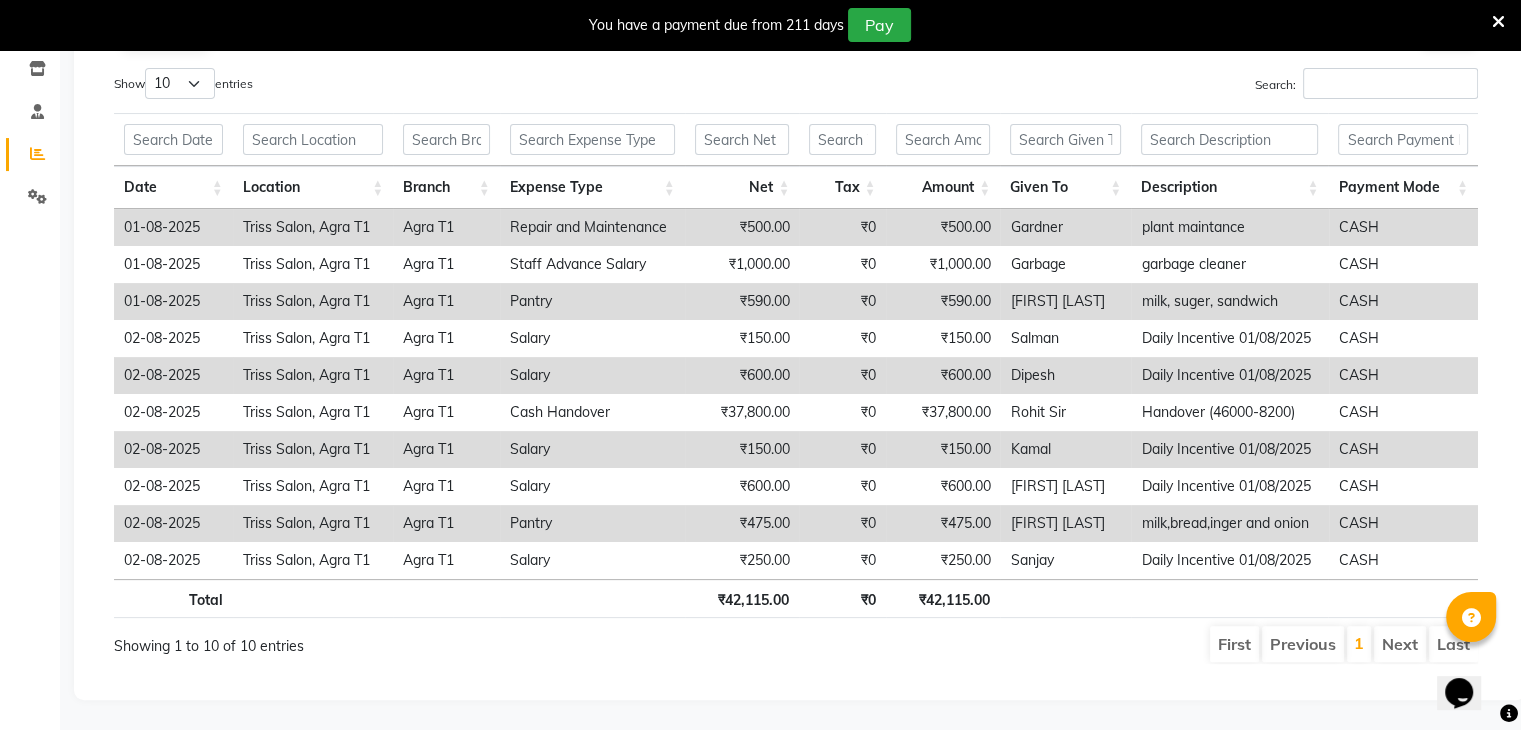 scroll, scrollTop: 352, scrollLeft: 0, axis: vertical 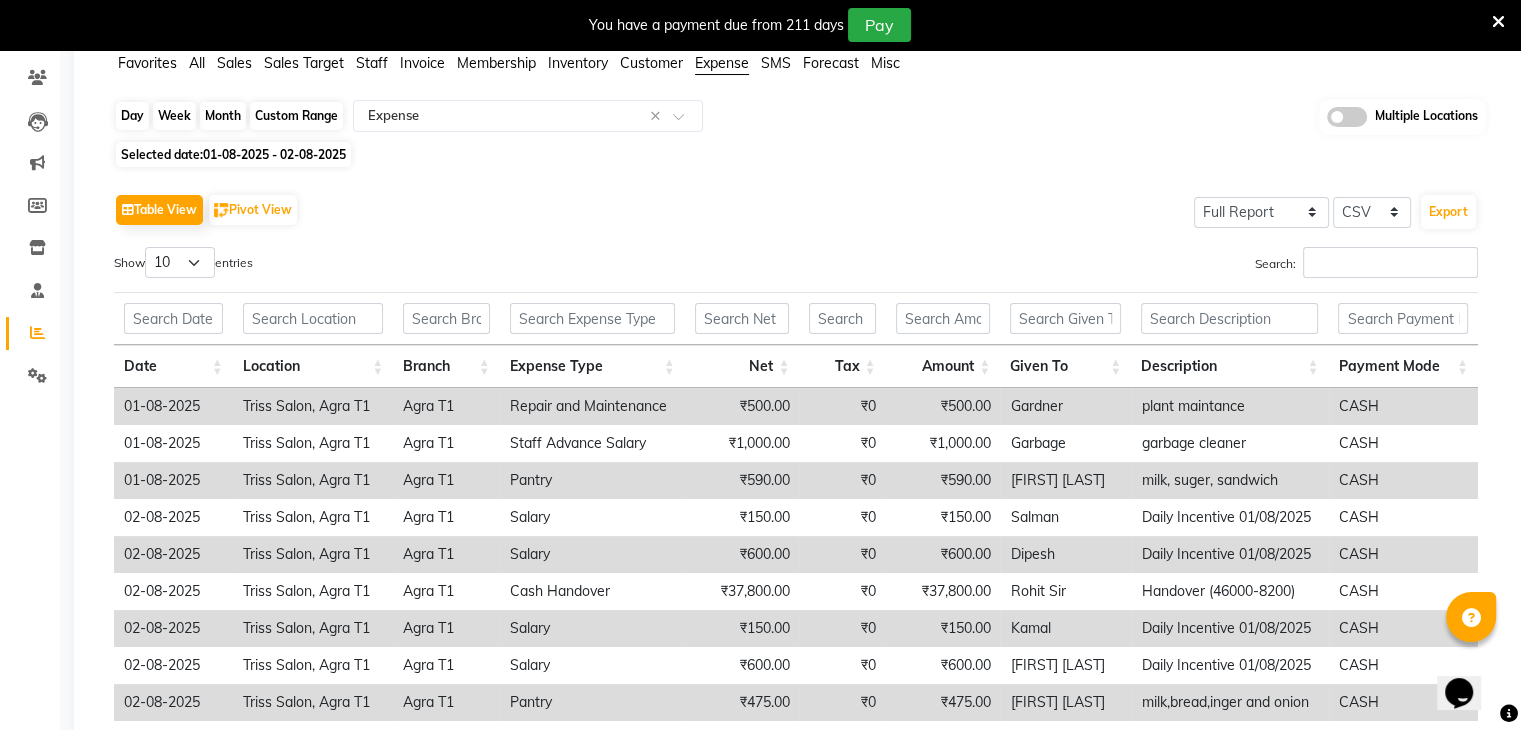 click on "Custom Range" 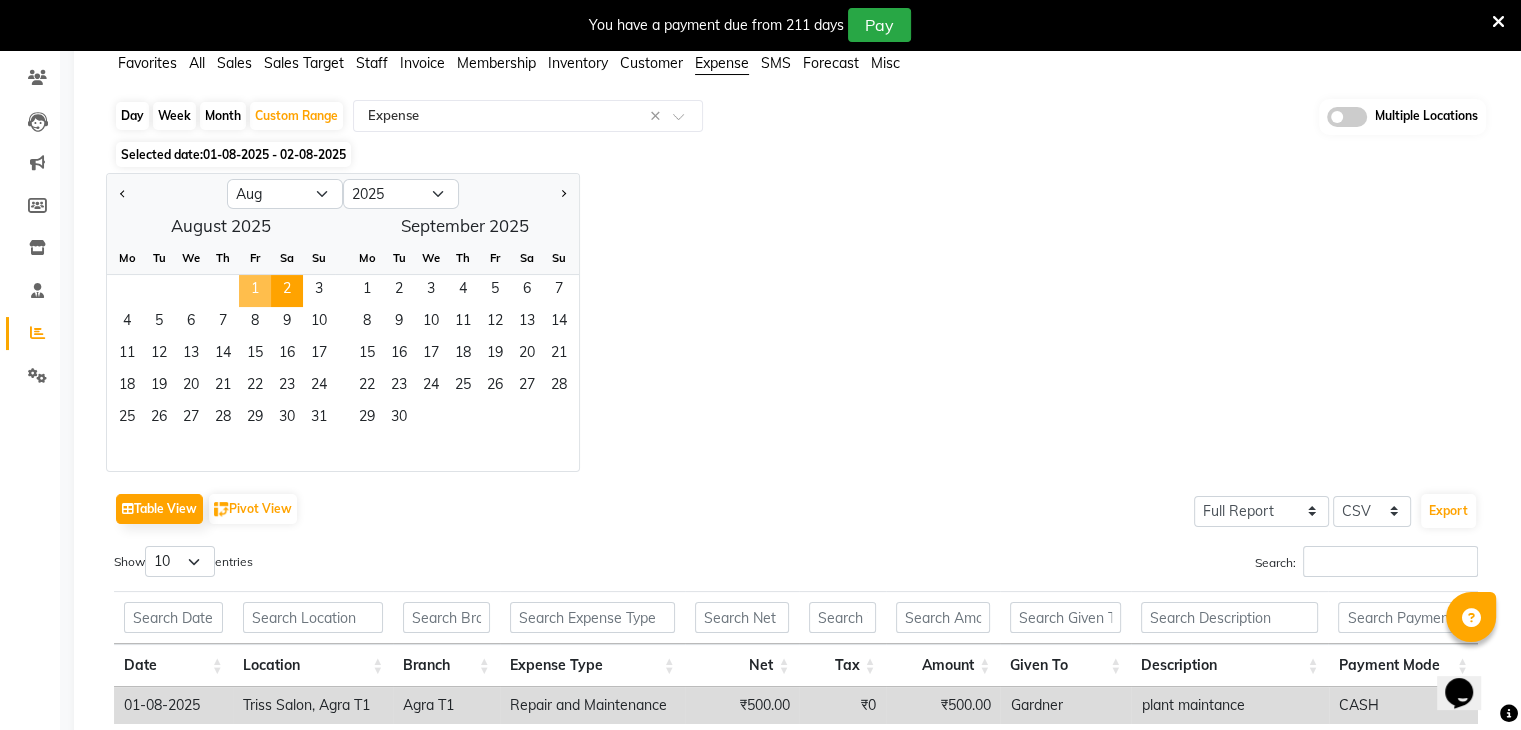 click on "1" 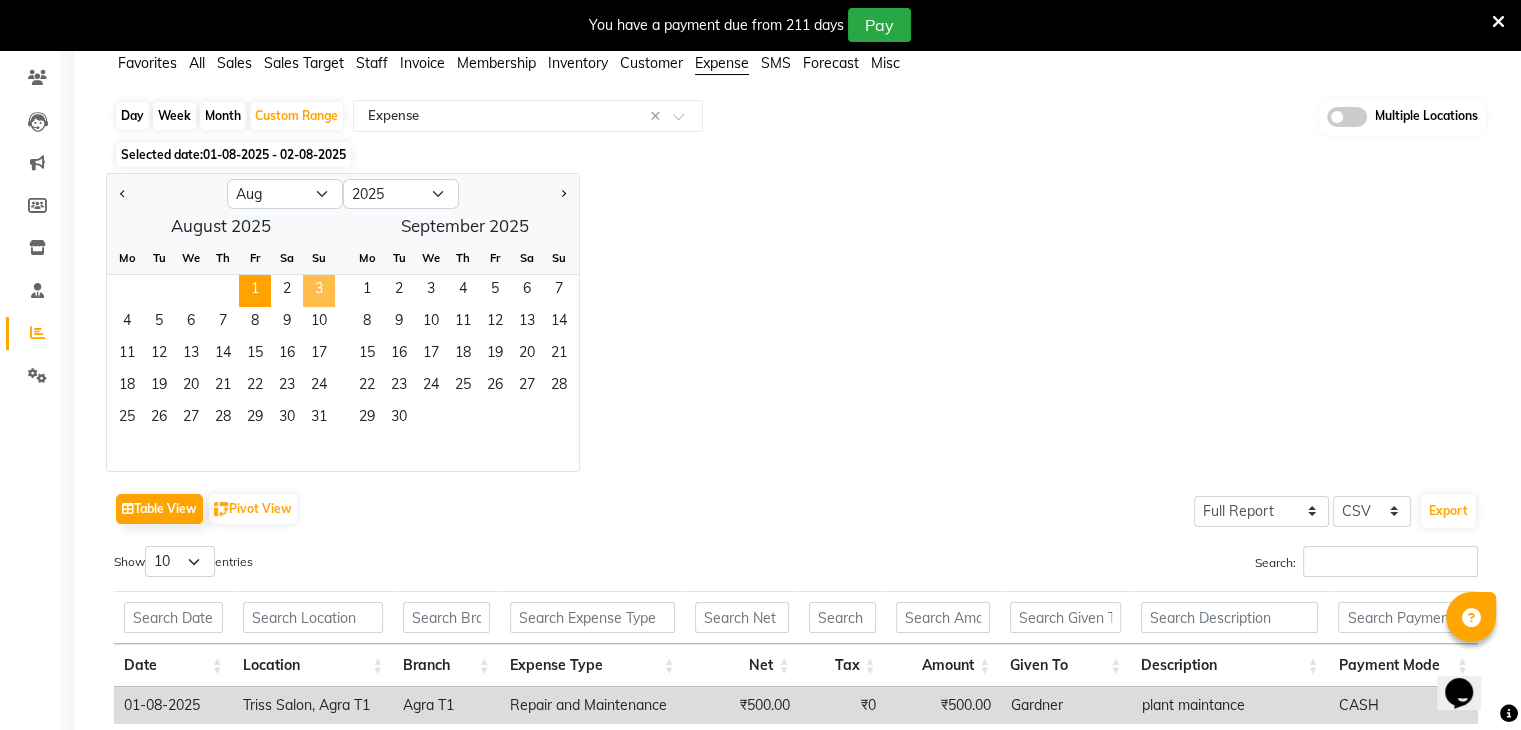 click on "3" 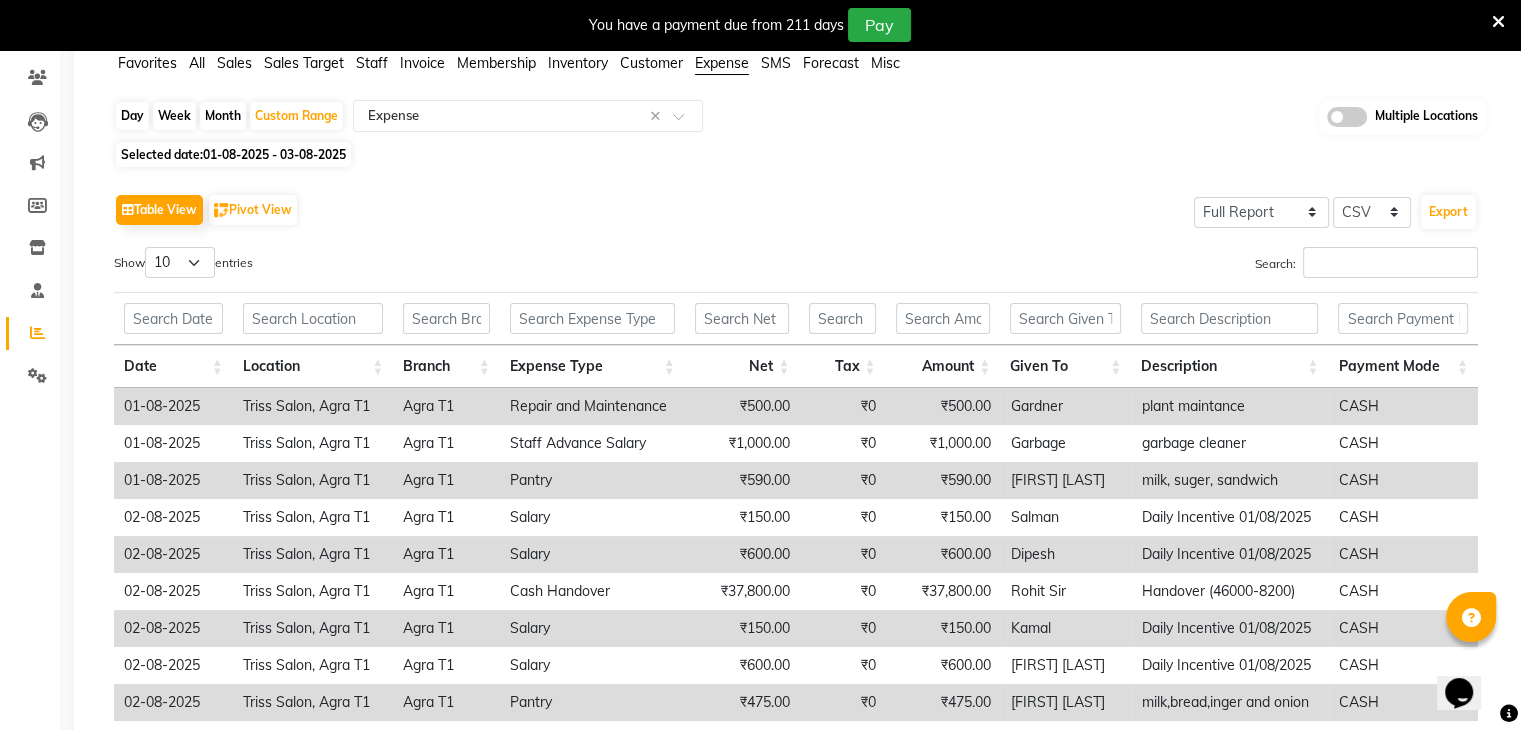 scroll, scrollTop: 352, scrollLeft: 0, axis: vertical 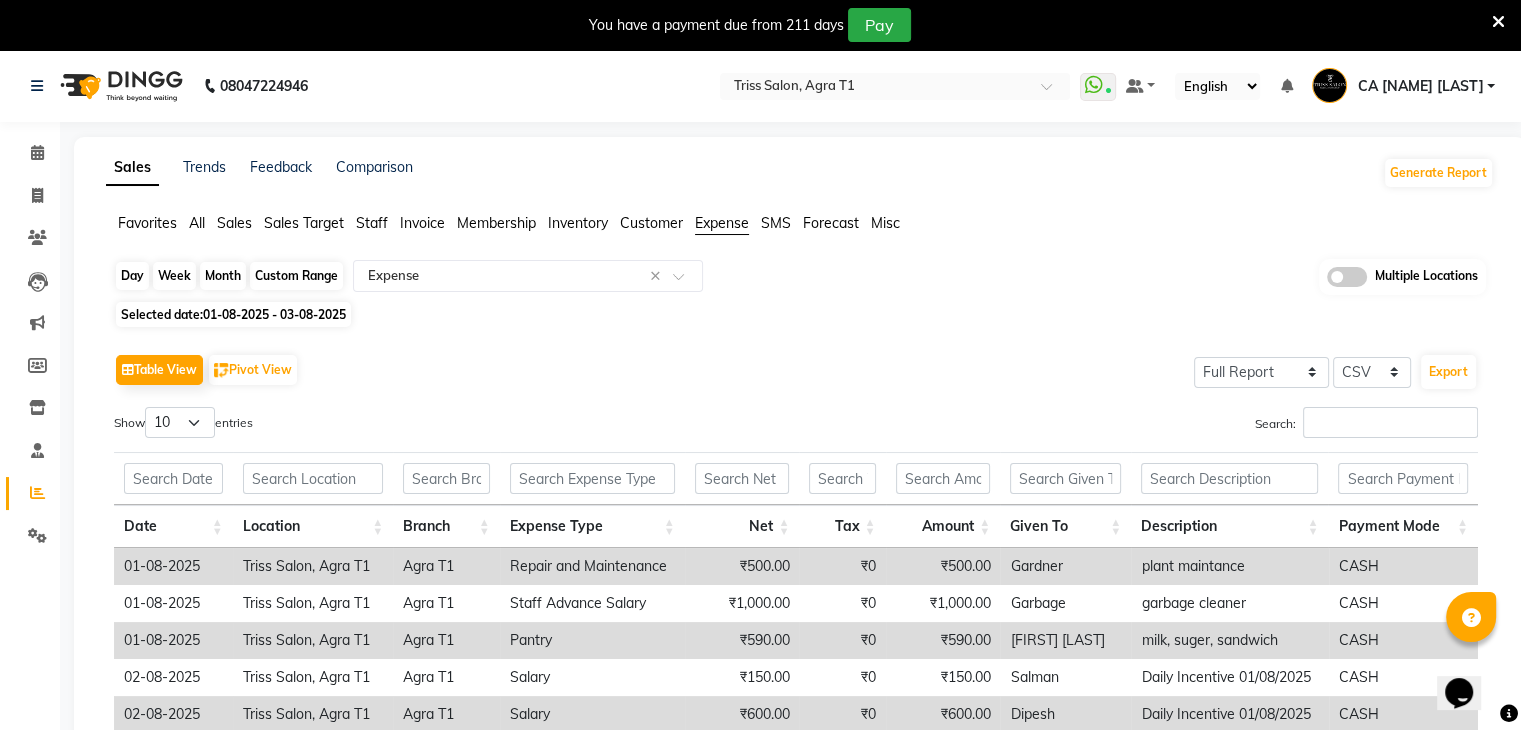 click on "Custom Range" 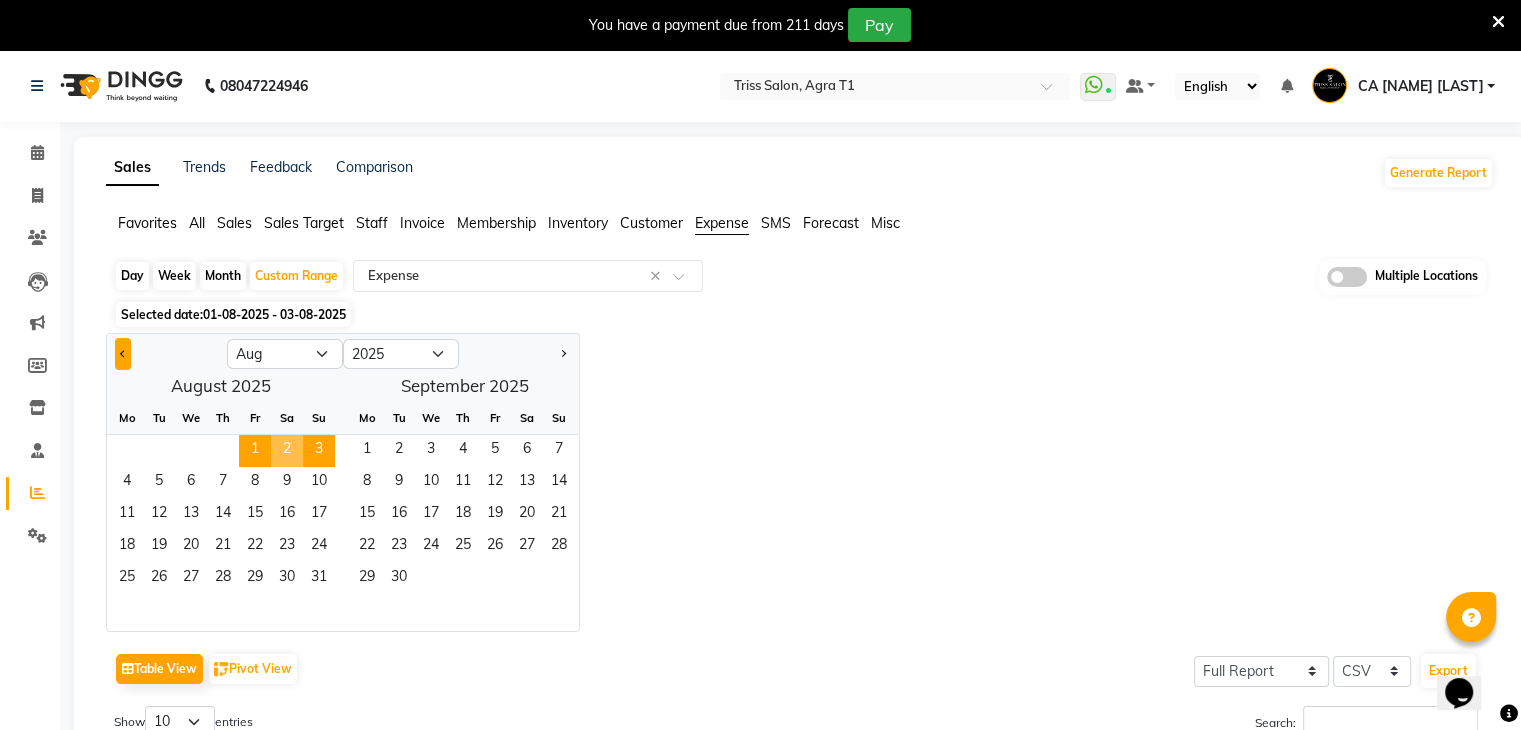 click 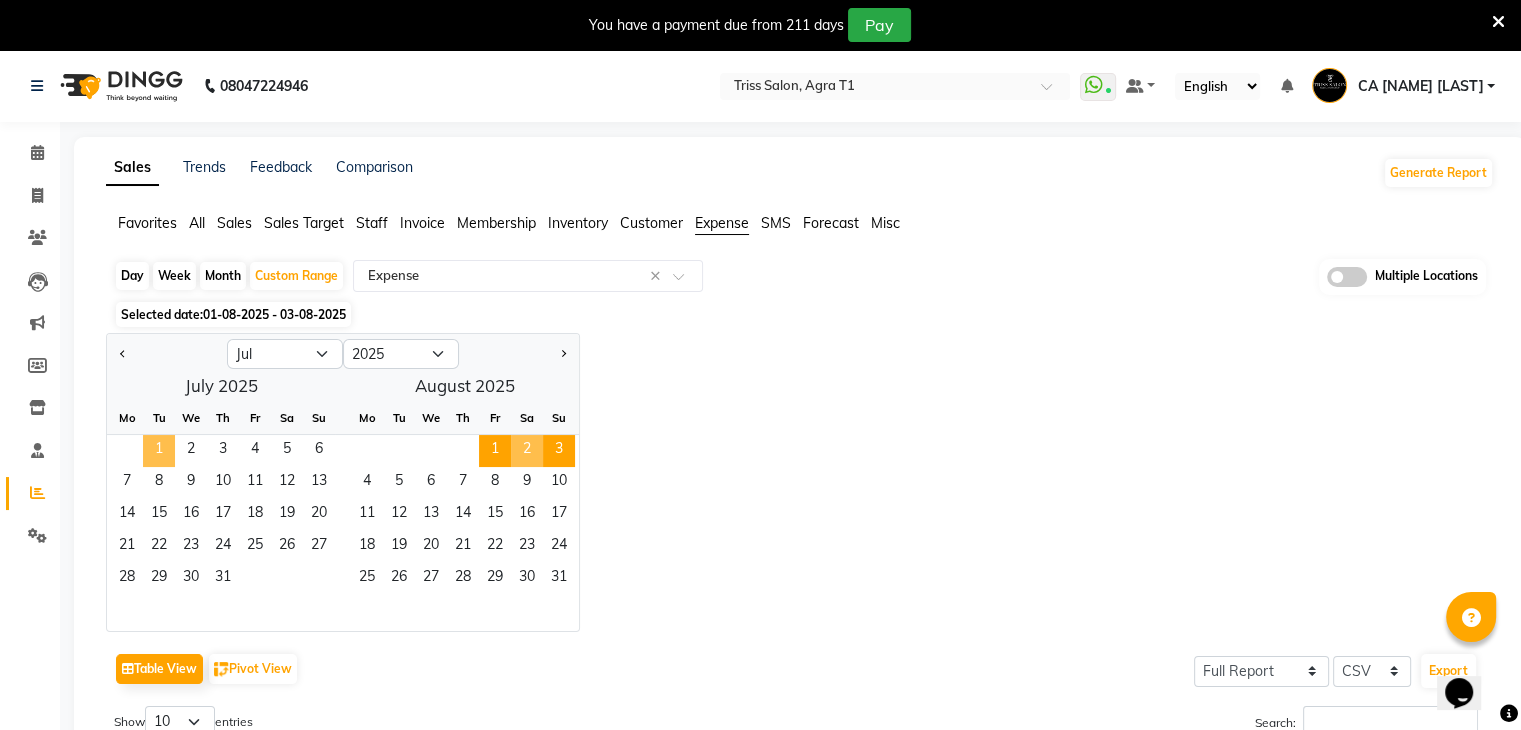click on "1" 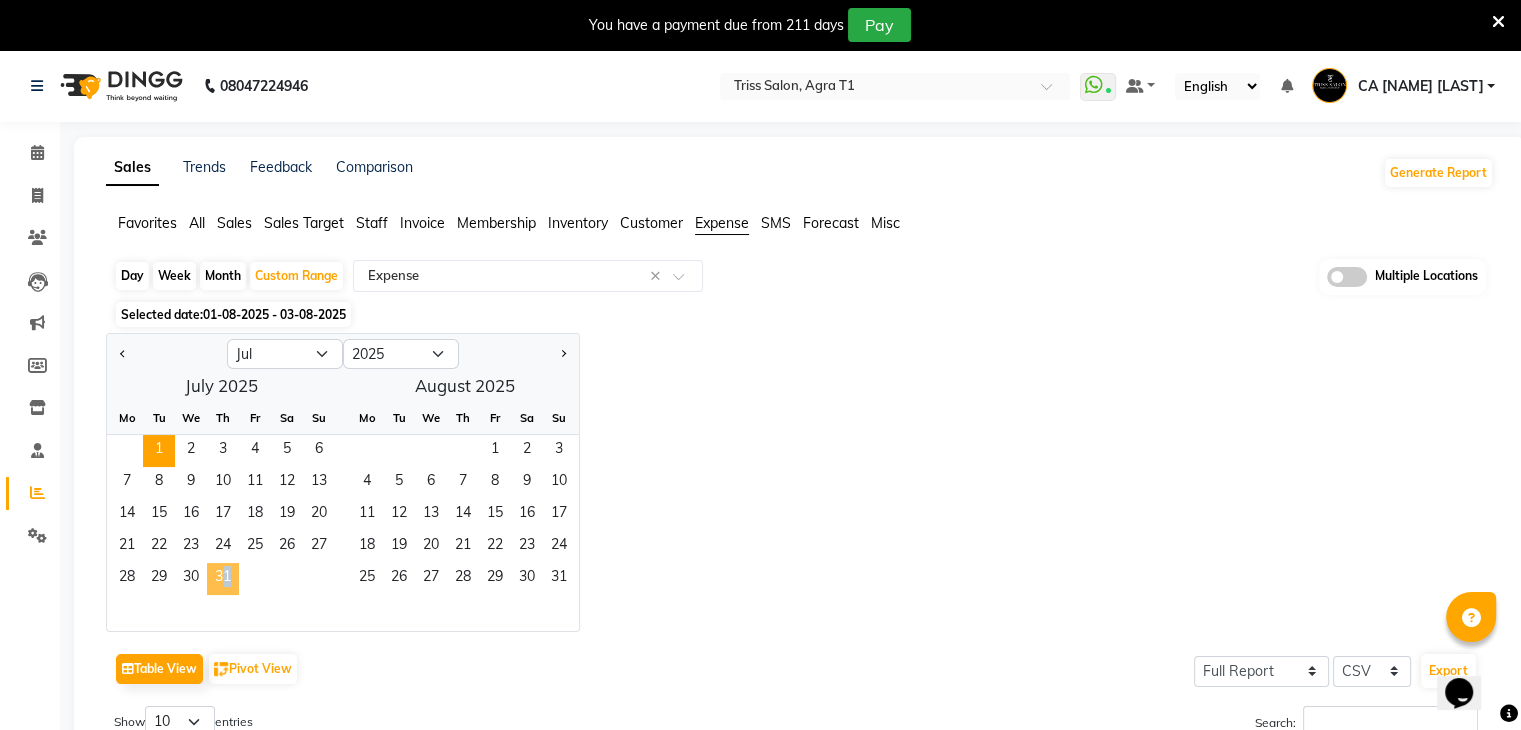 drag, startPoint x: 240, startPoint y: 581, endPoint x: 217, endPoint y: 577, distance: 23.345236 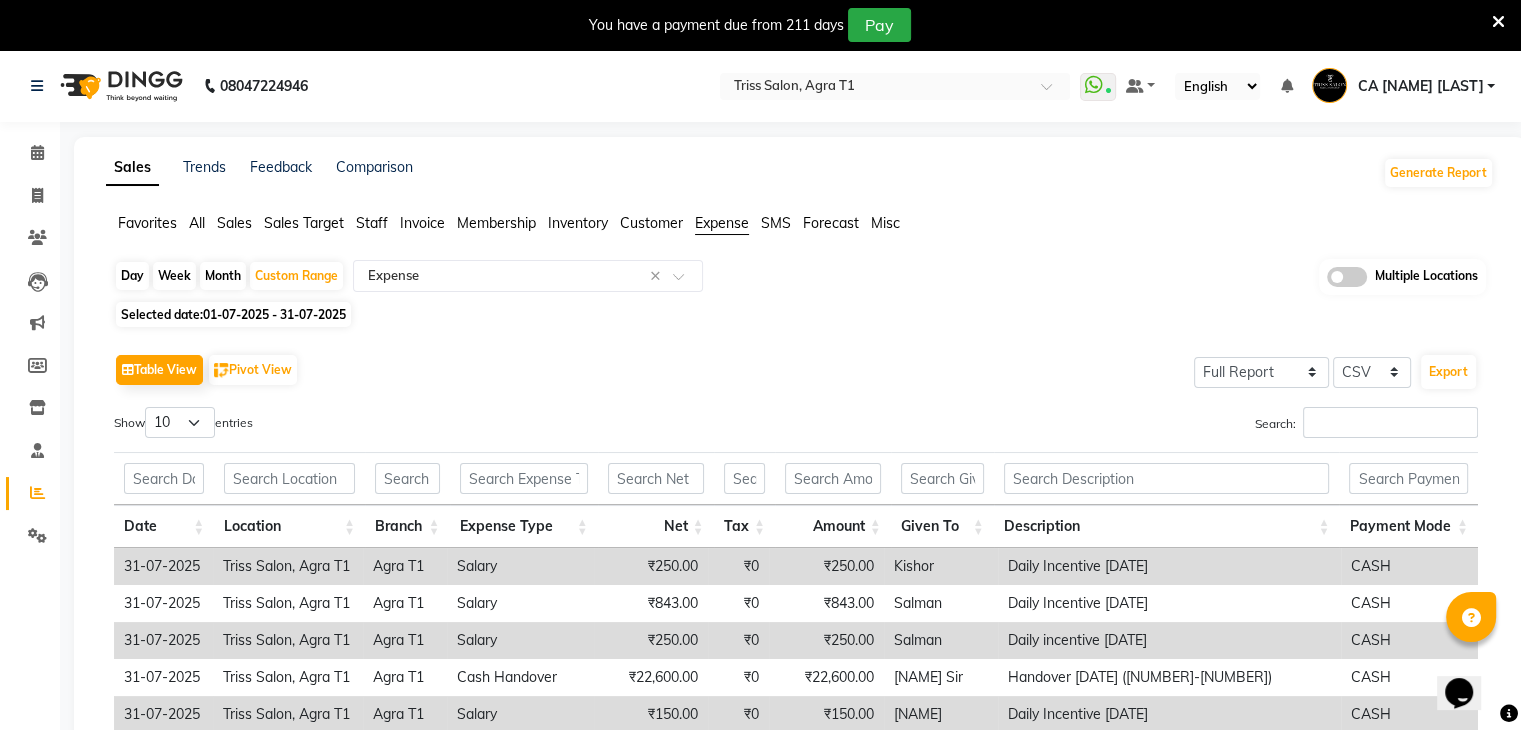 scroll, scrollTop: 352, scrollLeft: 0, axis: vertical 